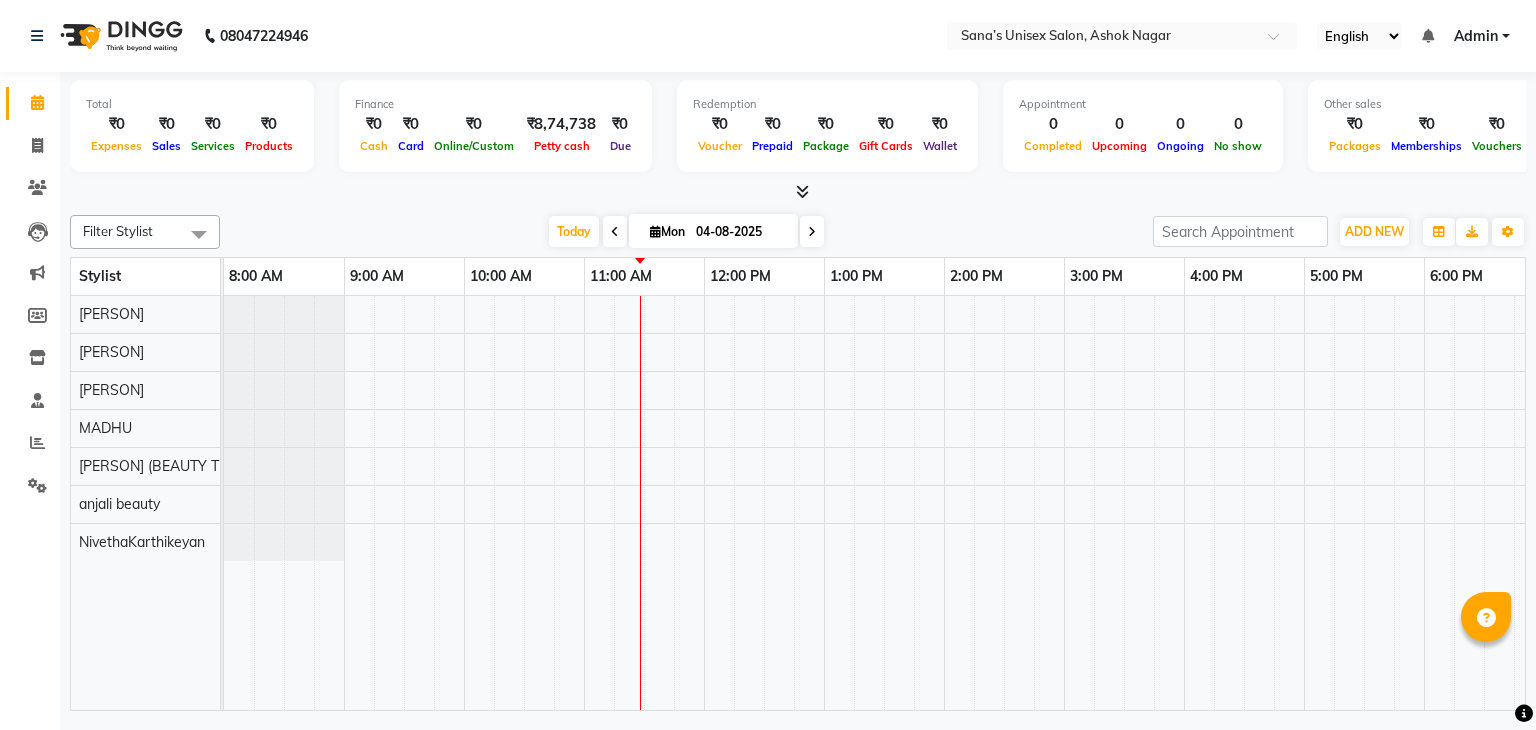 scroll, scrollTop: 0, scrollLeft: 0, axis: both 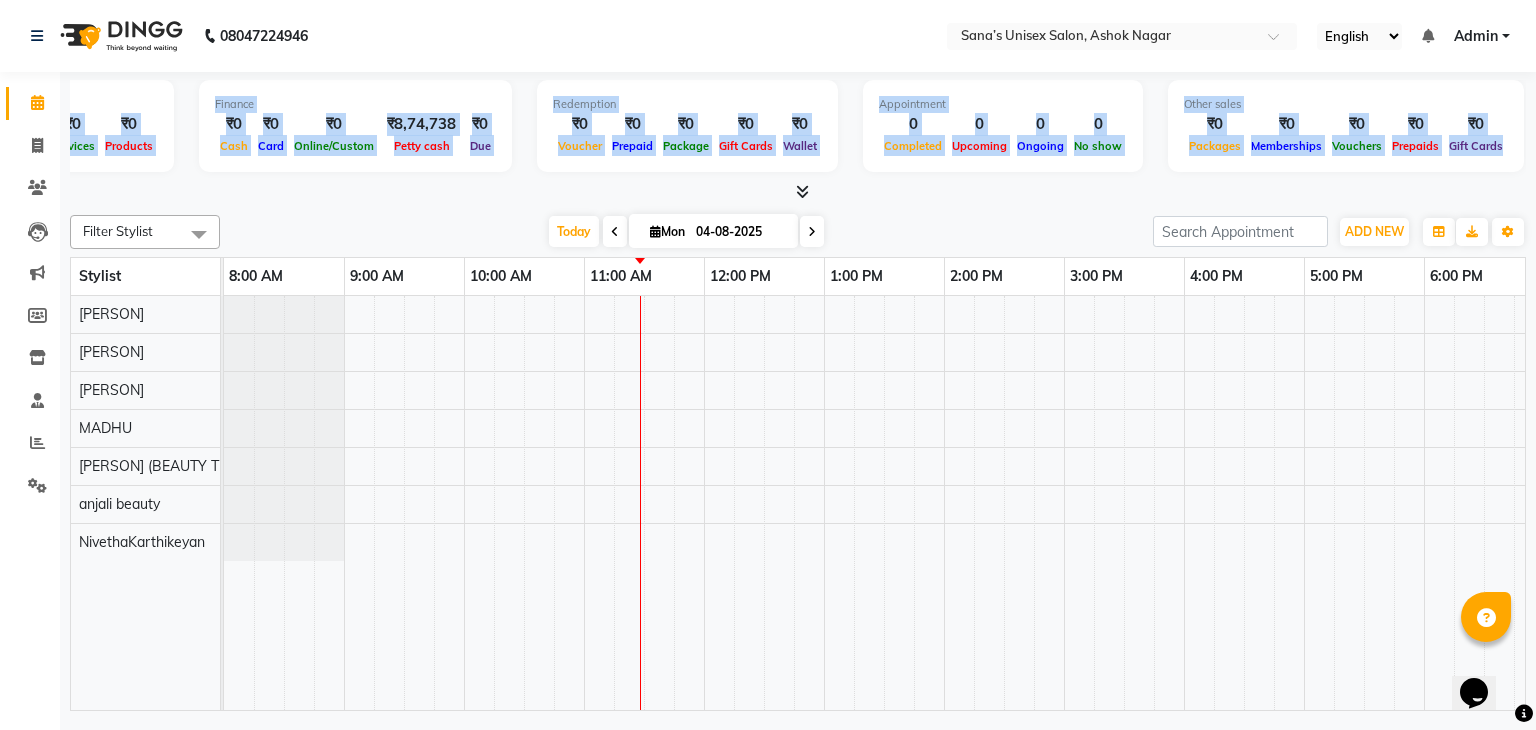 drag, startPoint x: 158, startPoint y: 124, endPoint x: 1481, endPoint y: 130, distance: 1323.0135 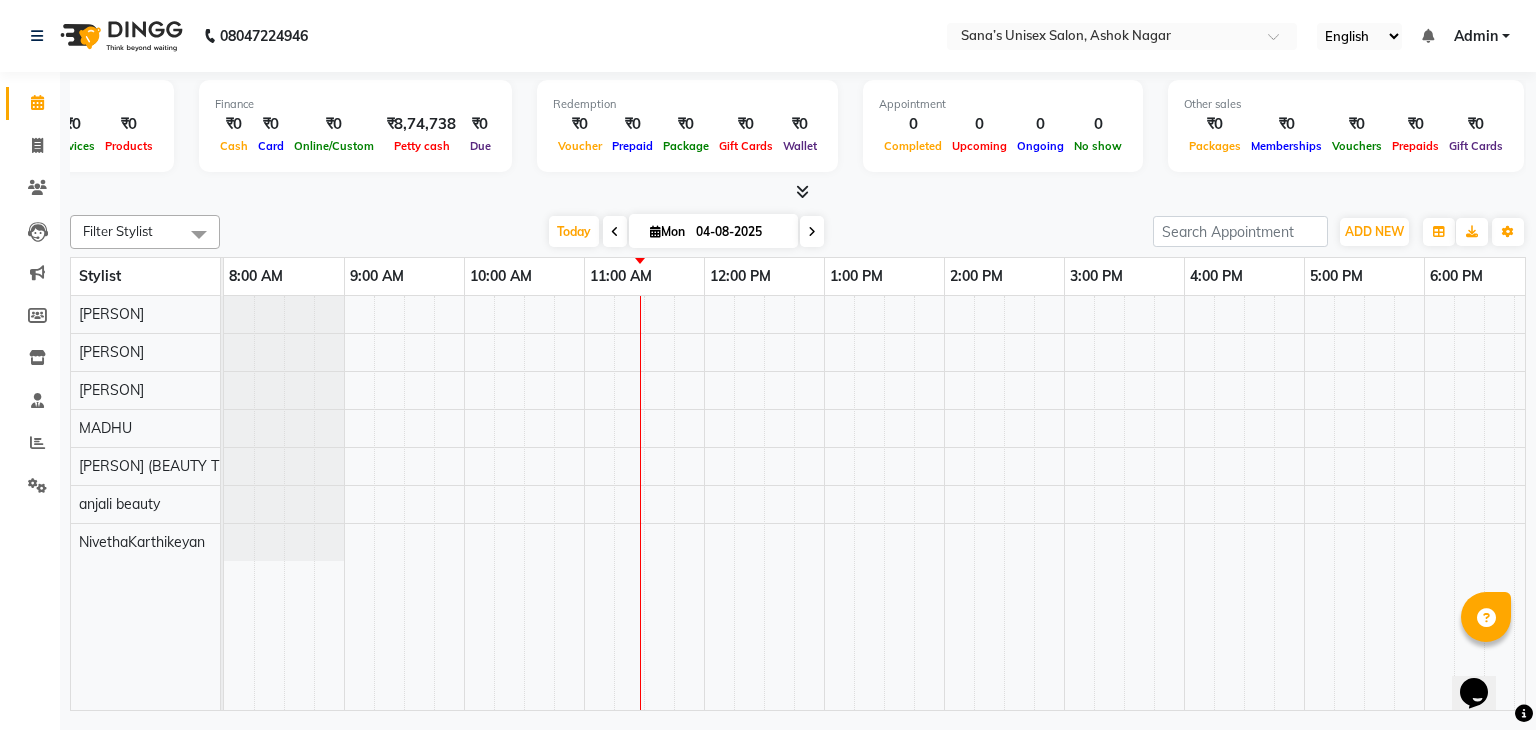 click at bounding box center [798, 192] 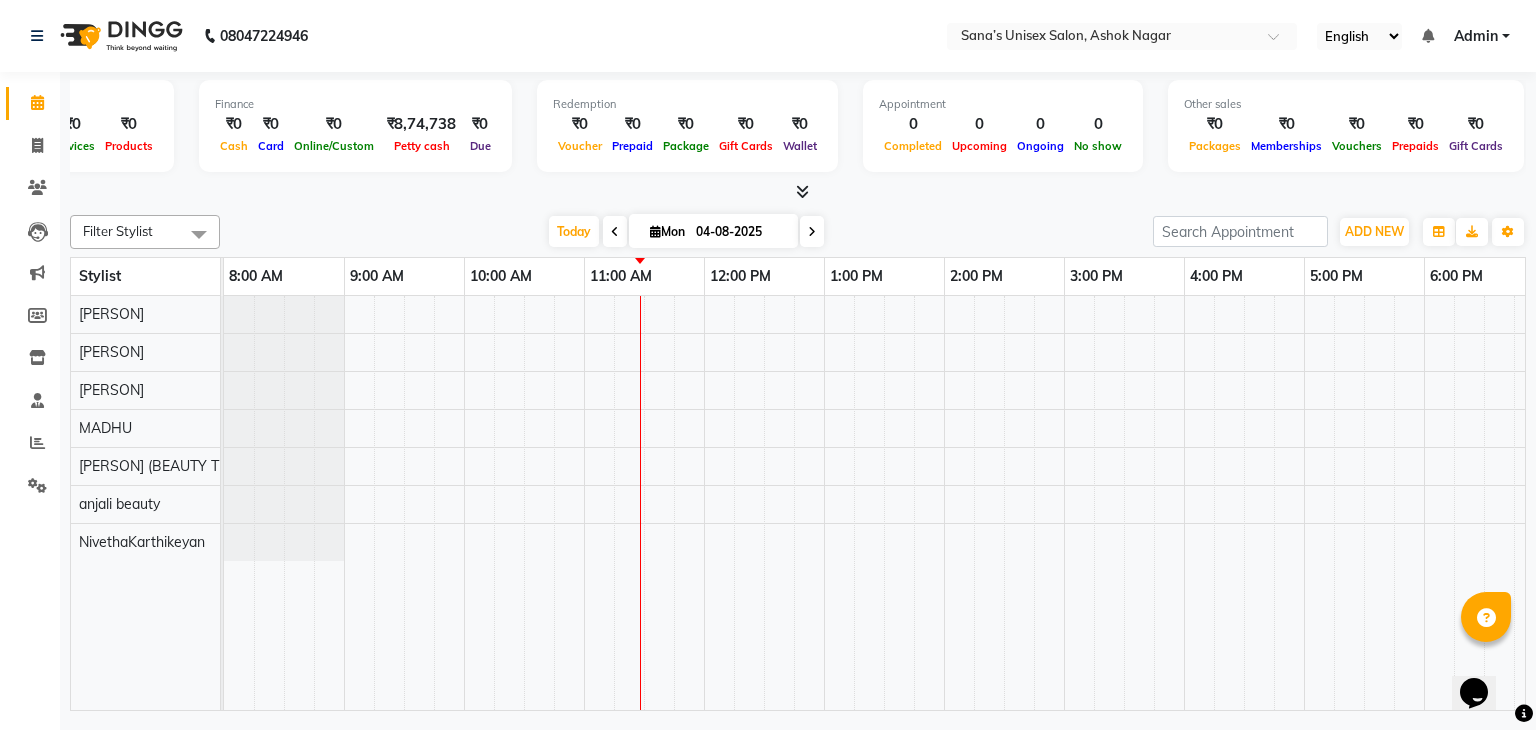 scroll, scrollTop: 0, scrollLeft: 80, axis: horizontal 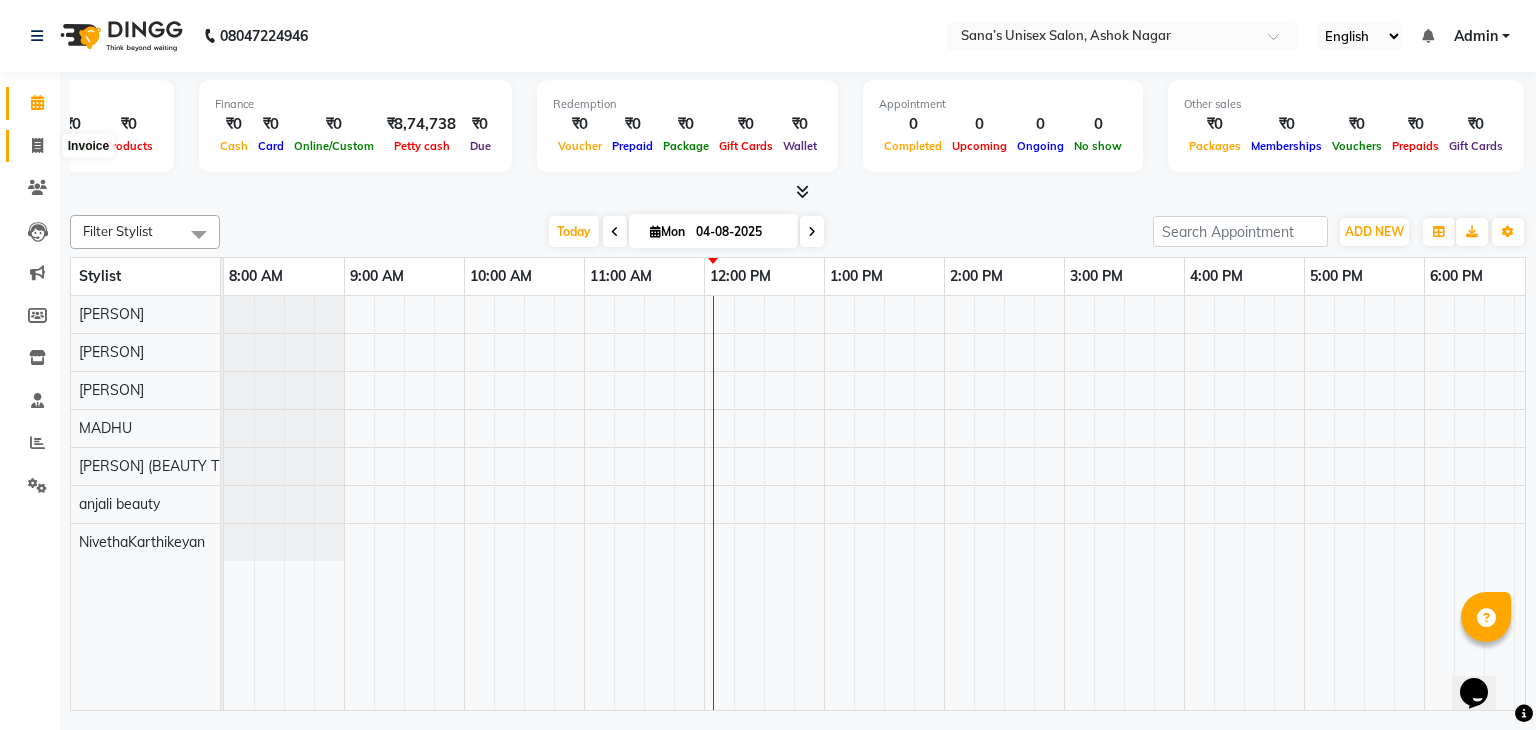 click 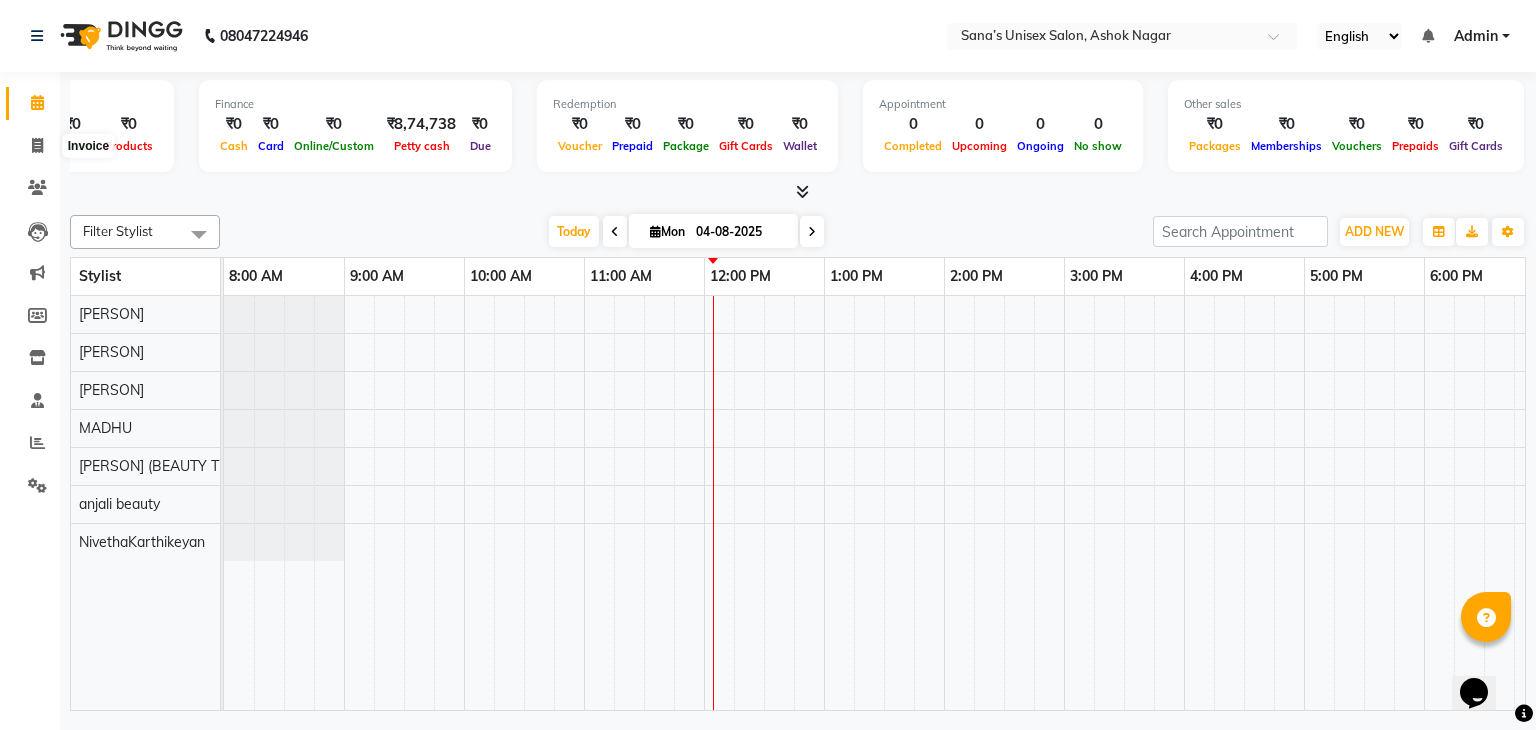 select on "6091" 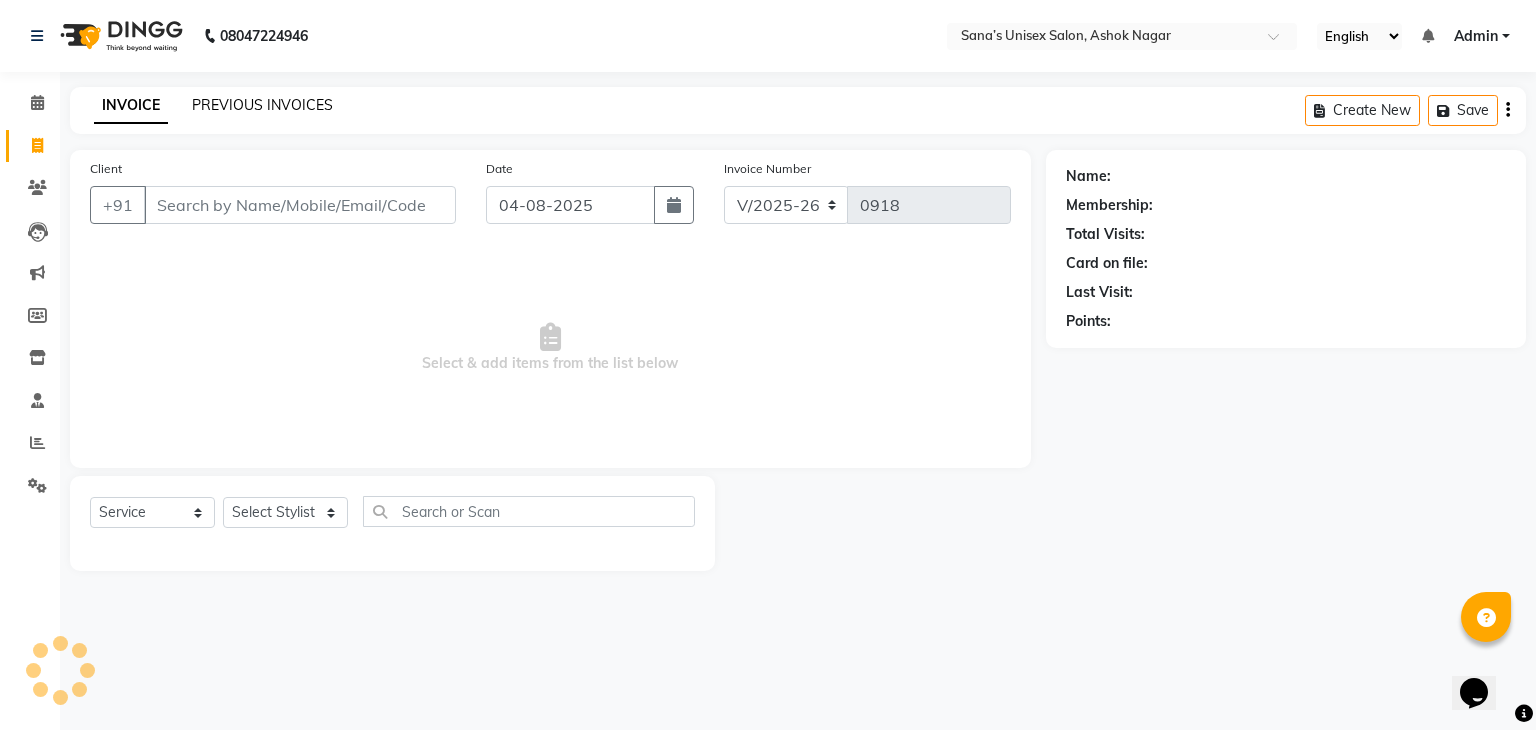 click on "PREVIOUS INVOICES" 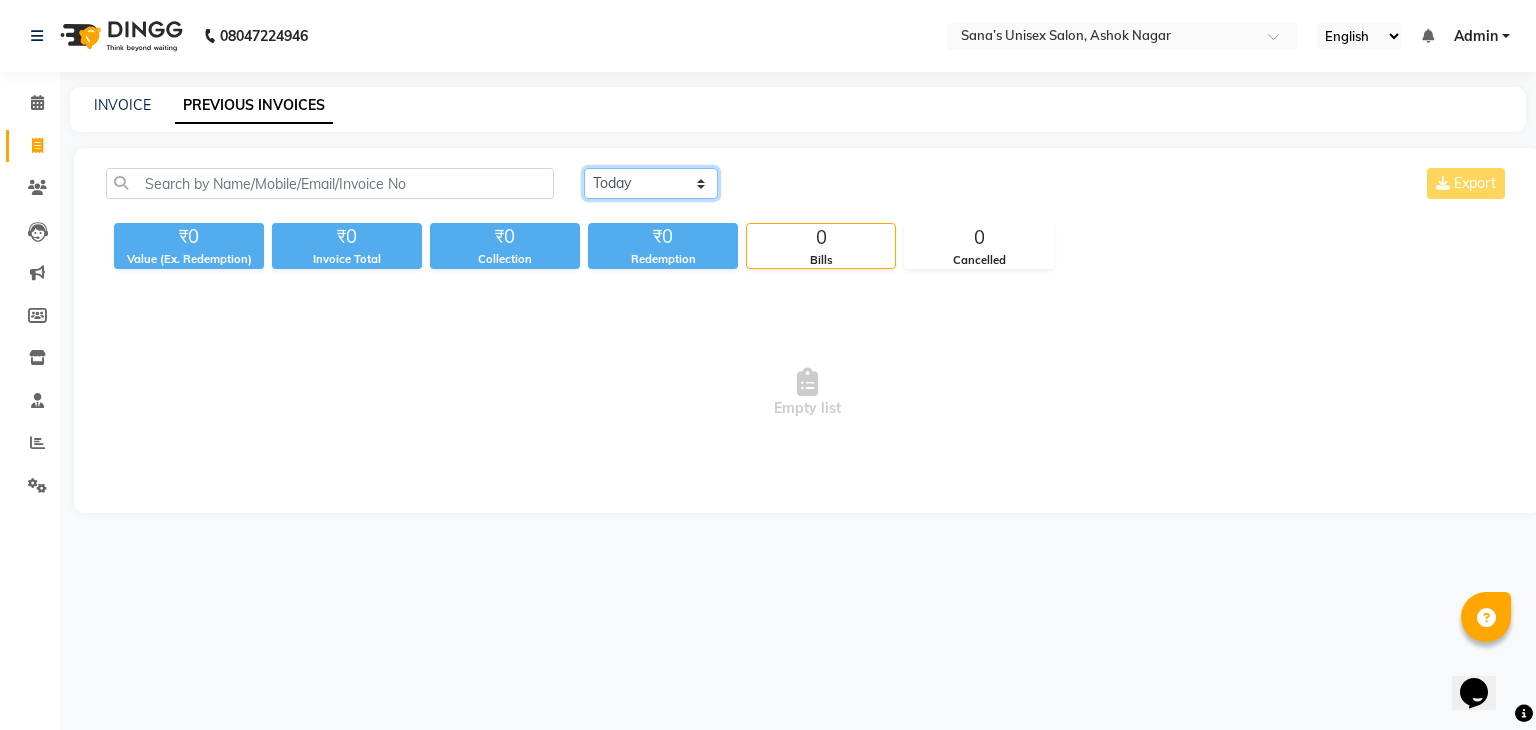 click on "Today Yesterday Custom Range" 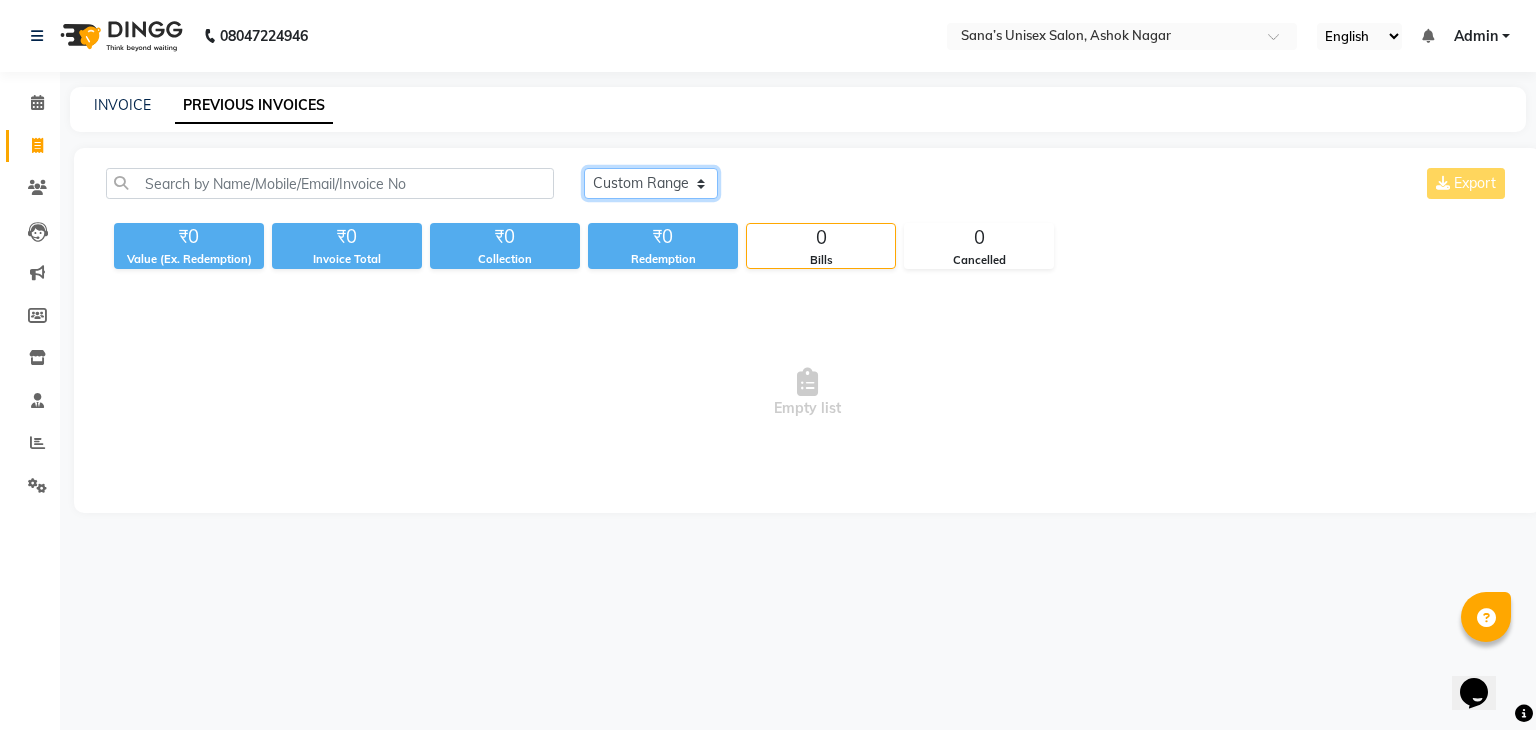 click on "Today Yesterday Custom Range" 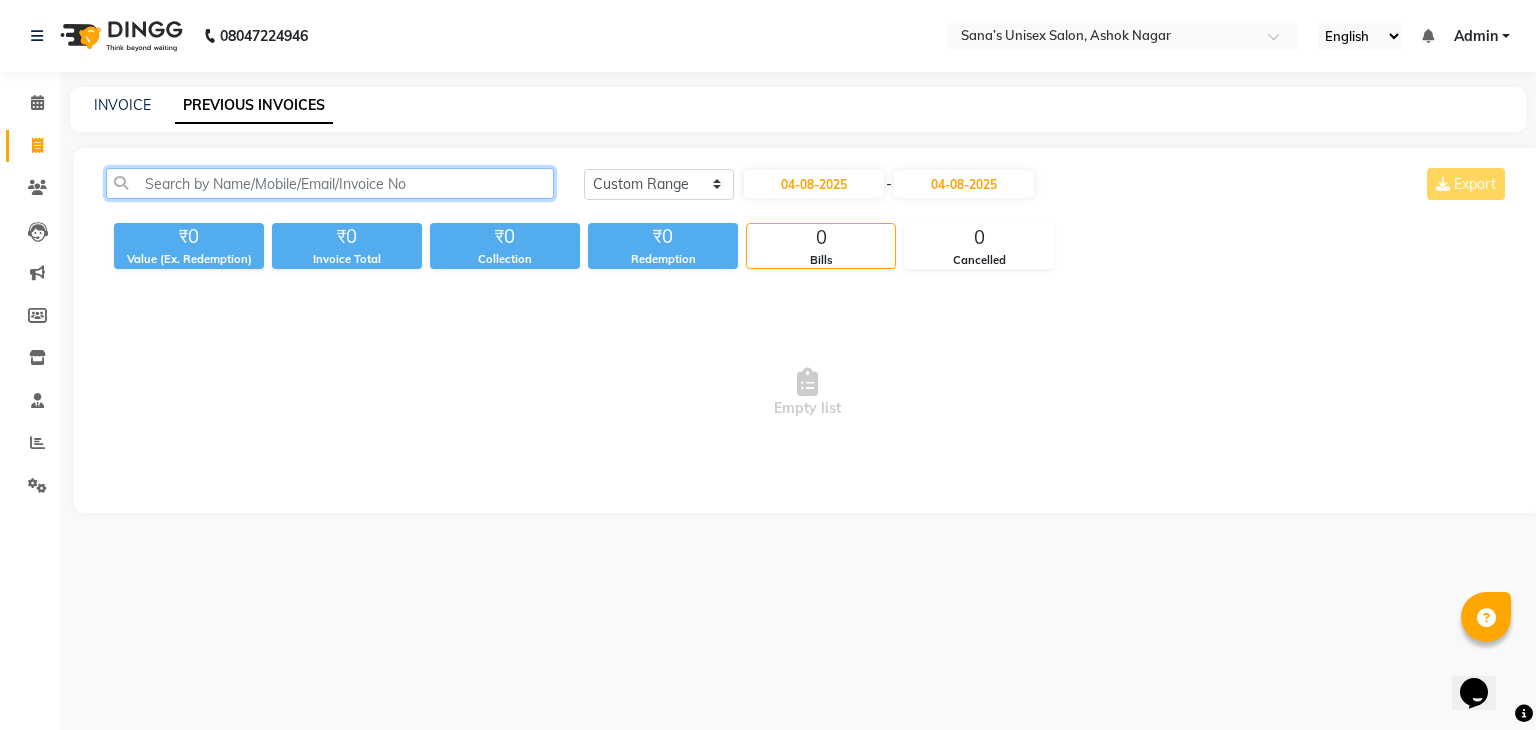 click 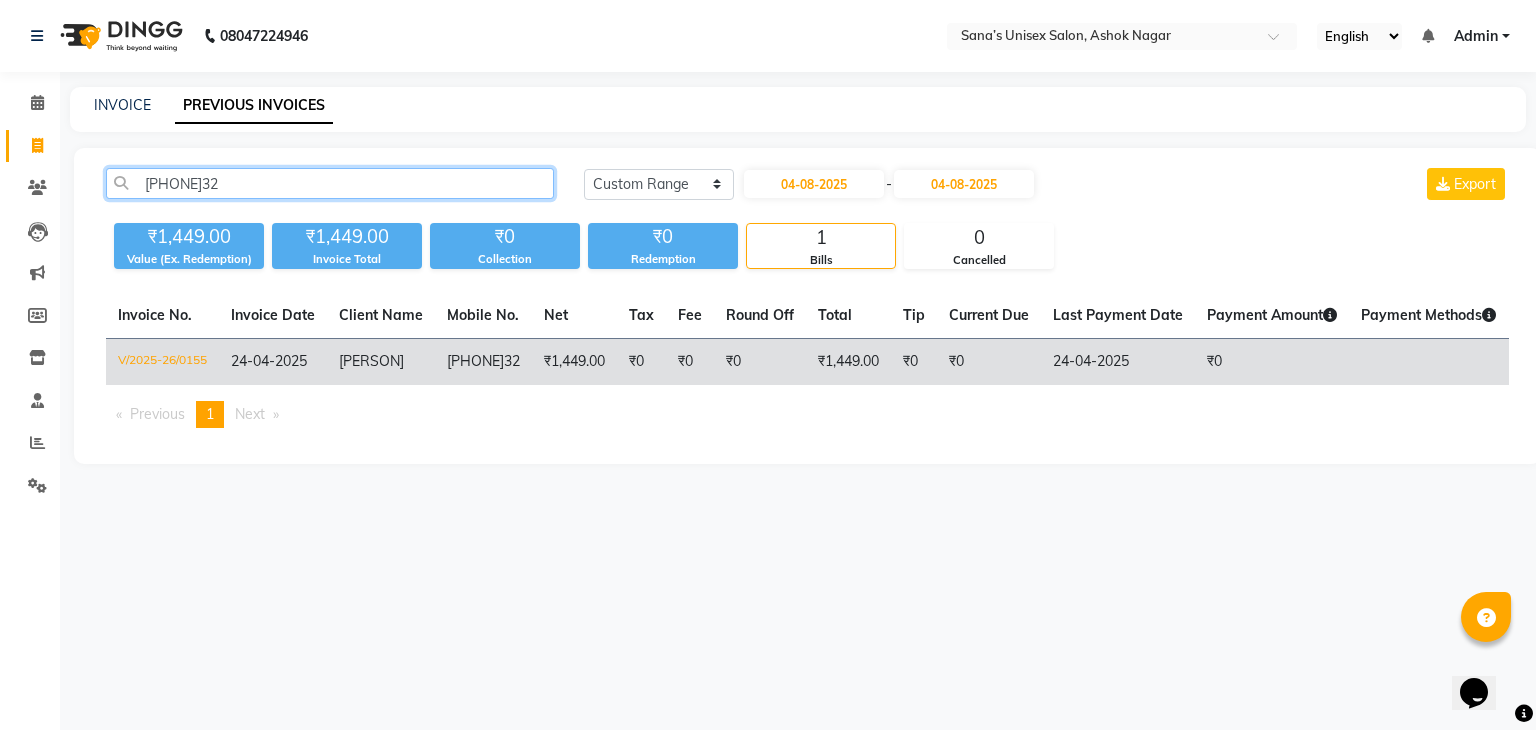 type on "[PHONE]32" 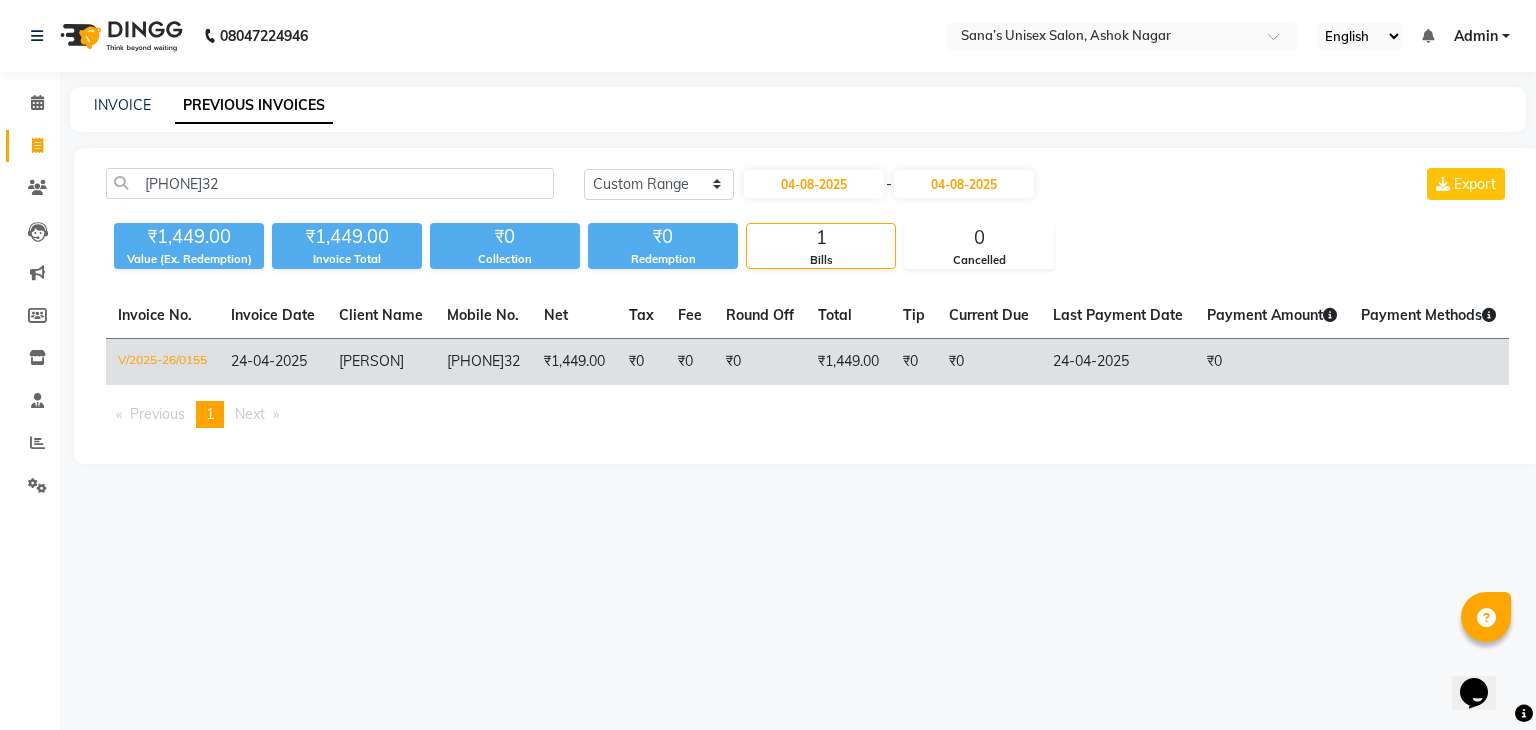 click on "[PHONE]32" 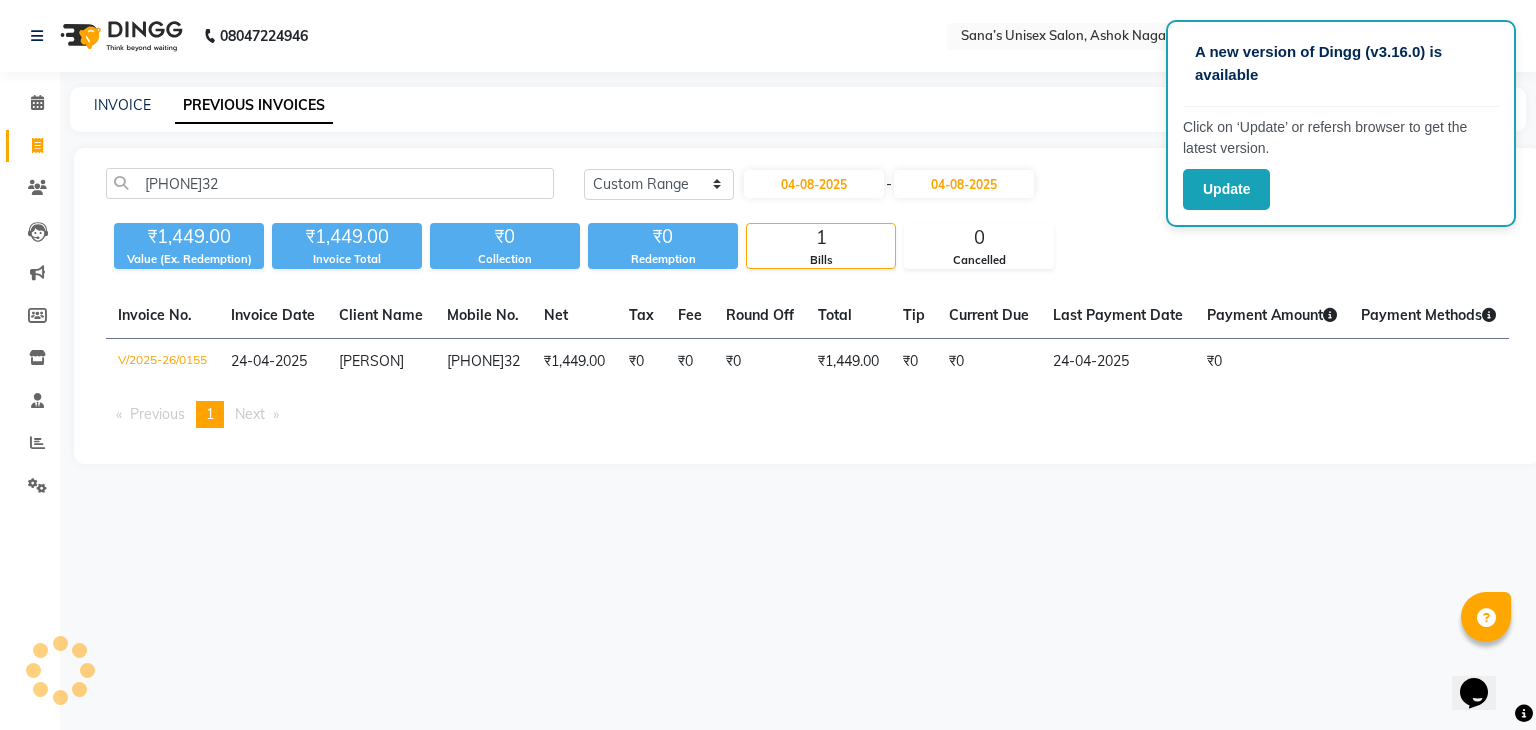 click on "Today Yesterday Custom Range 04-08-2025 - 04-08-2025 Export" 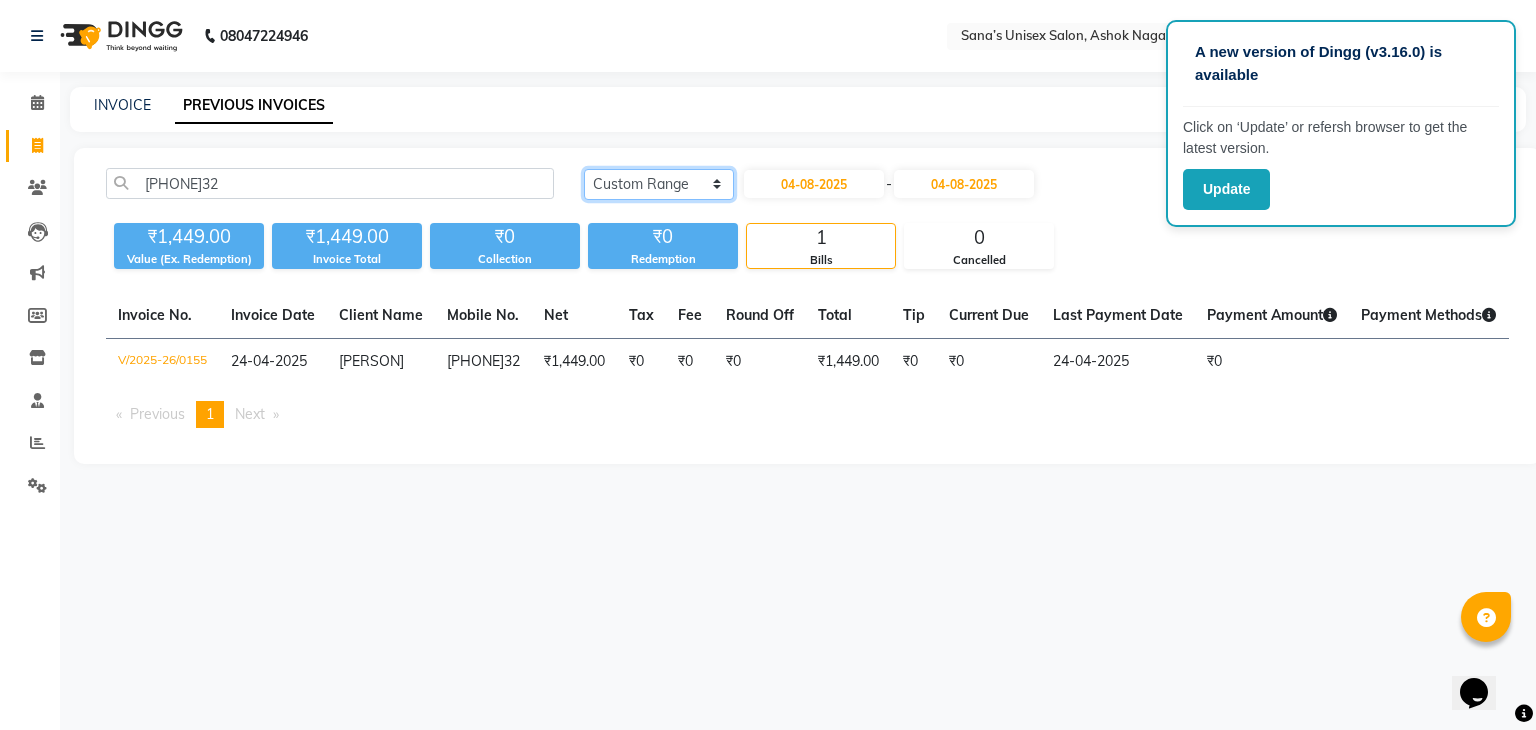 click on "Today Yesterday Custom Range" 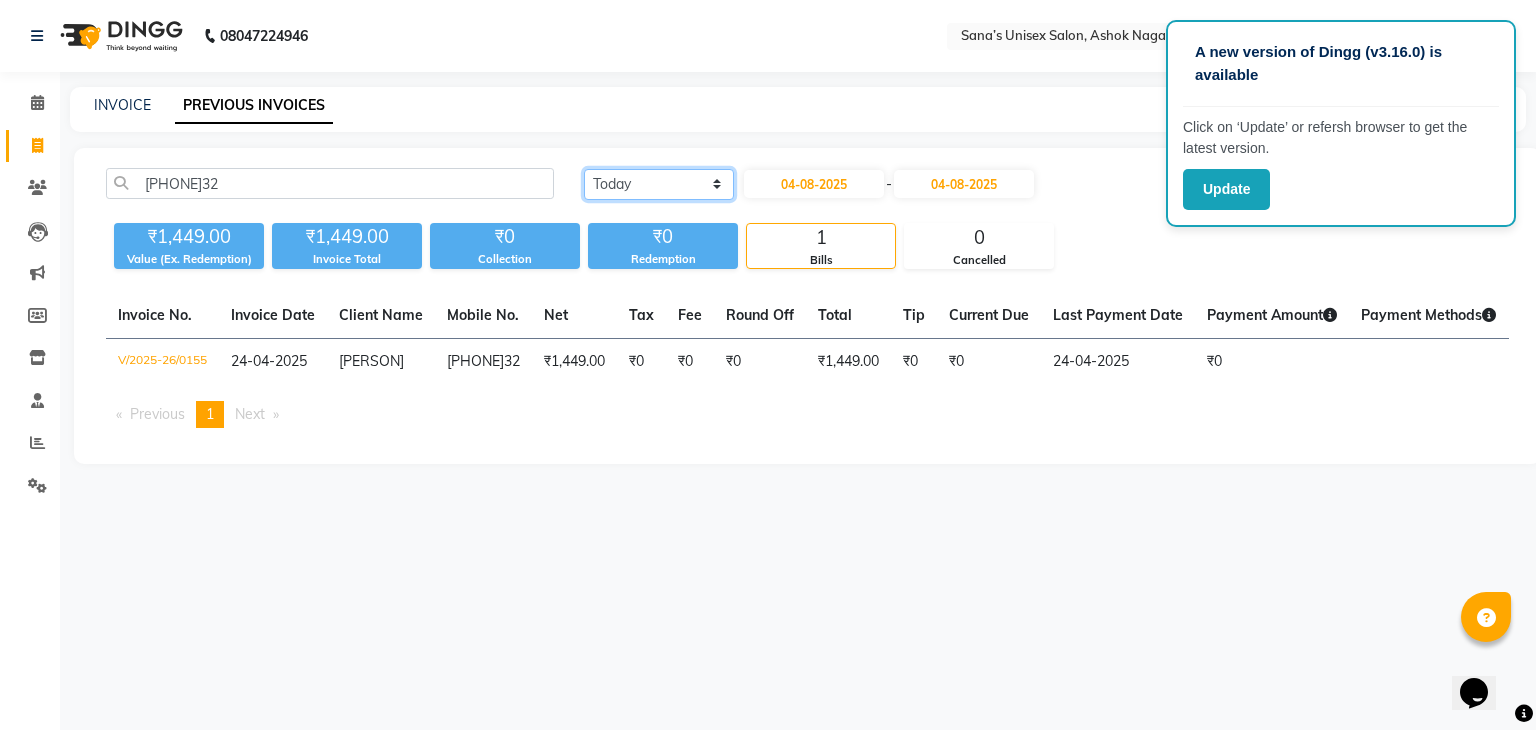 click on "Today Yesterday Custom Range" 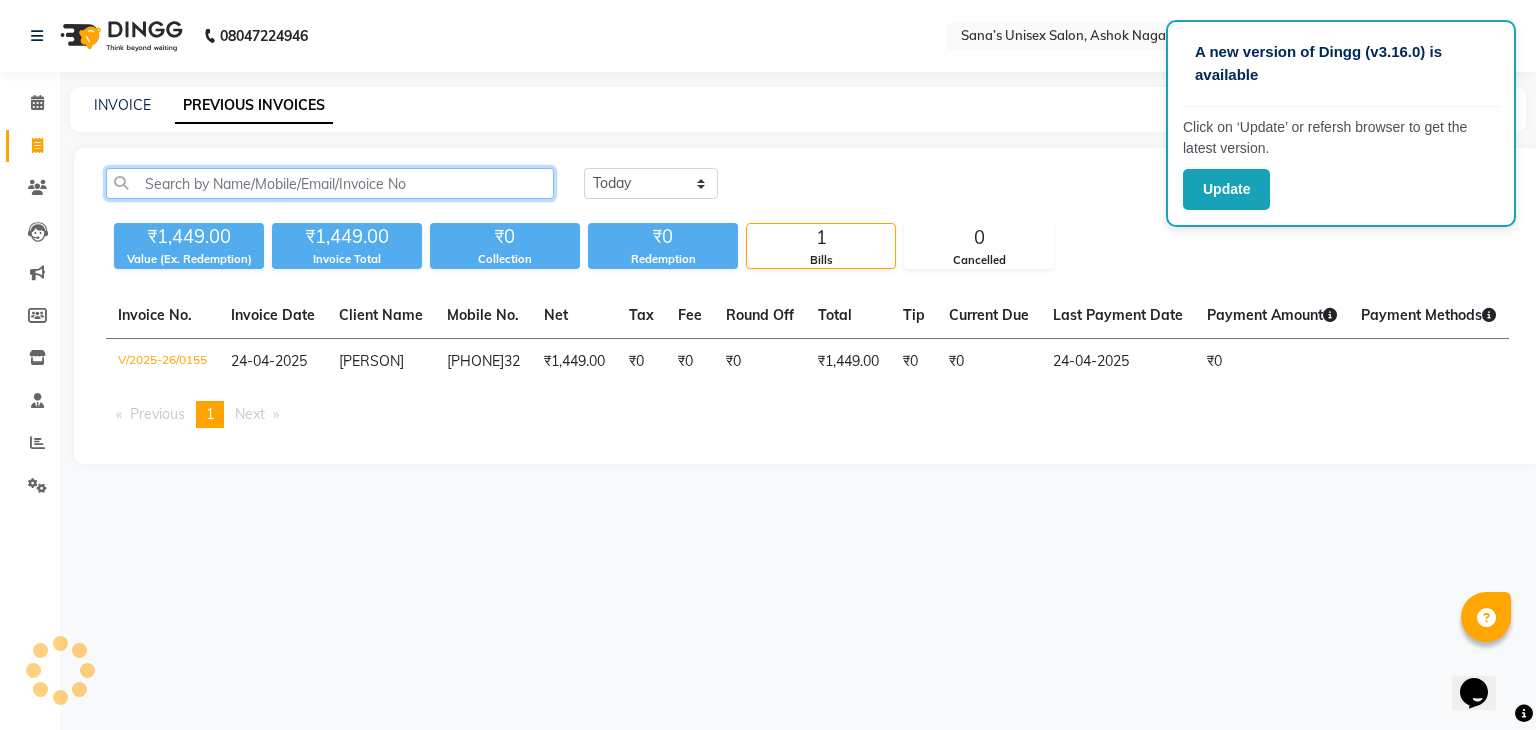 click 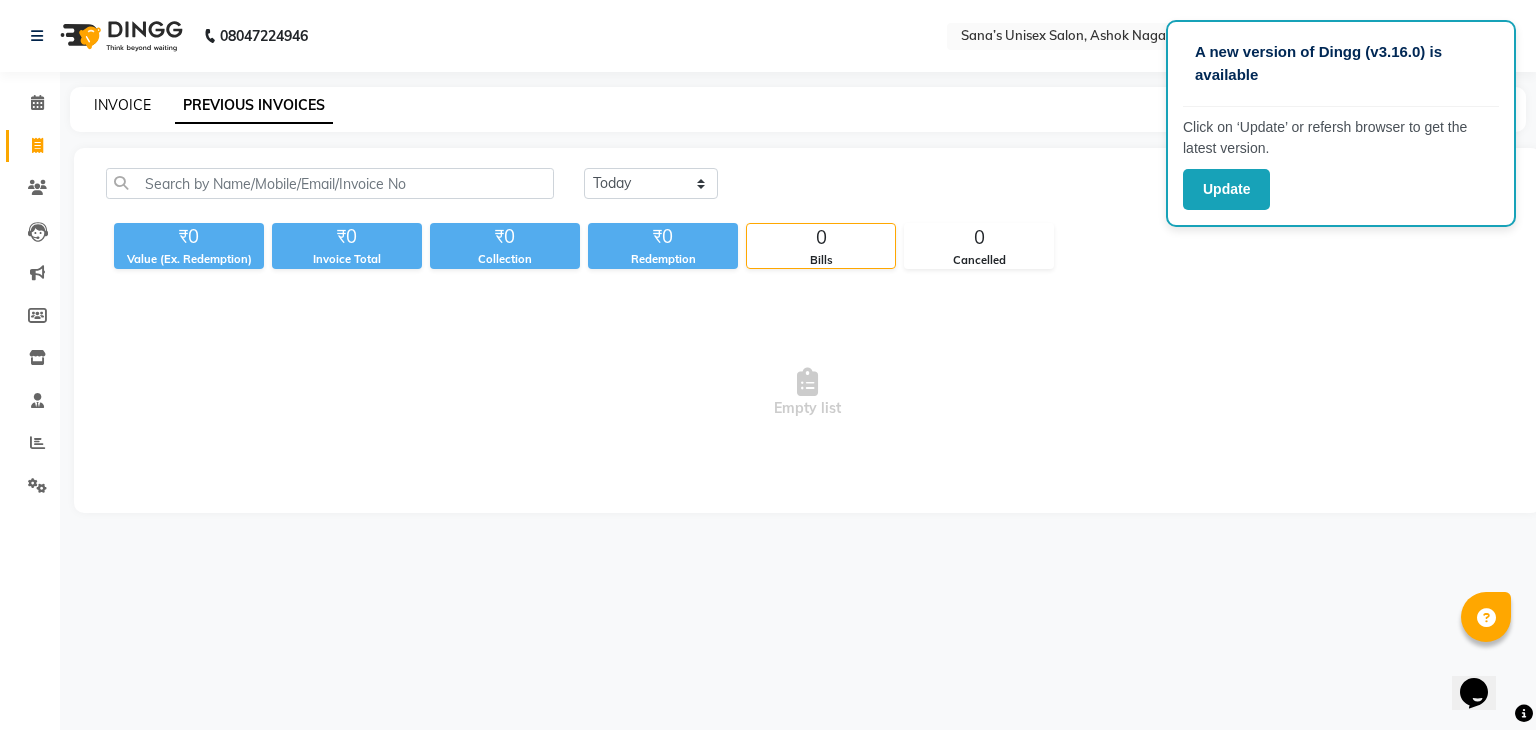 click on "INVOICE" 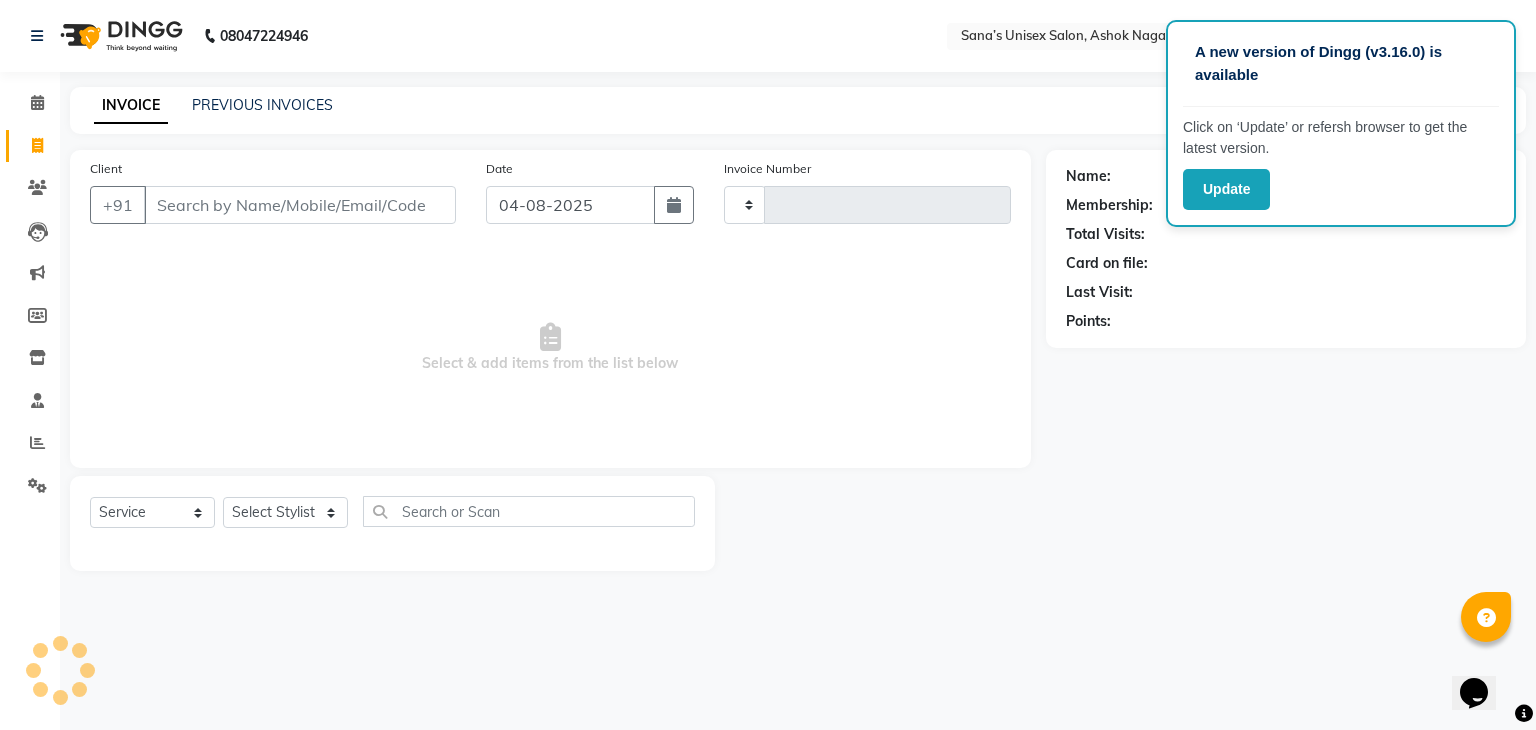 type on "0918" 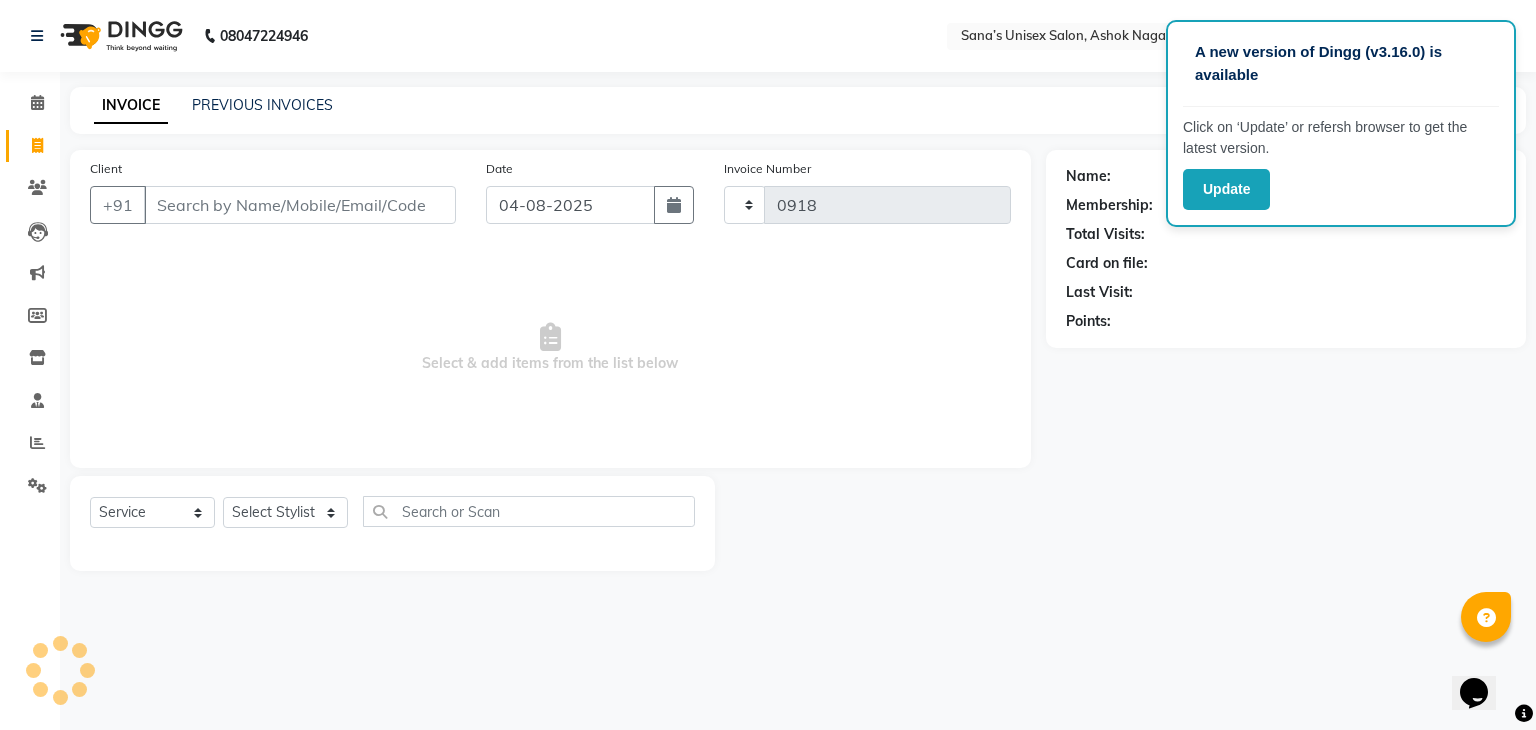select on "6091" 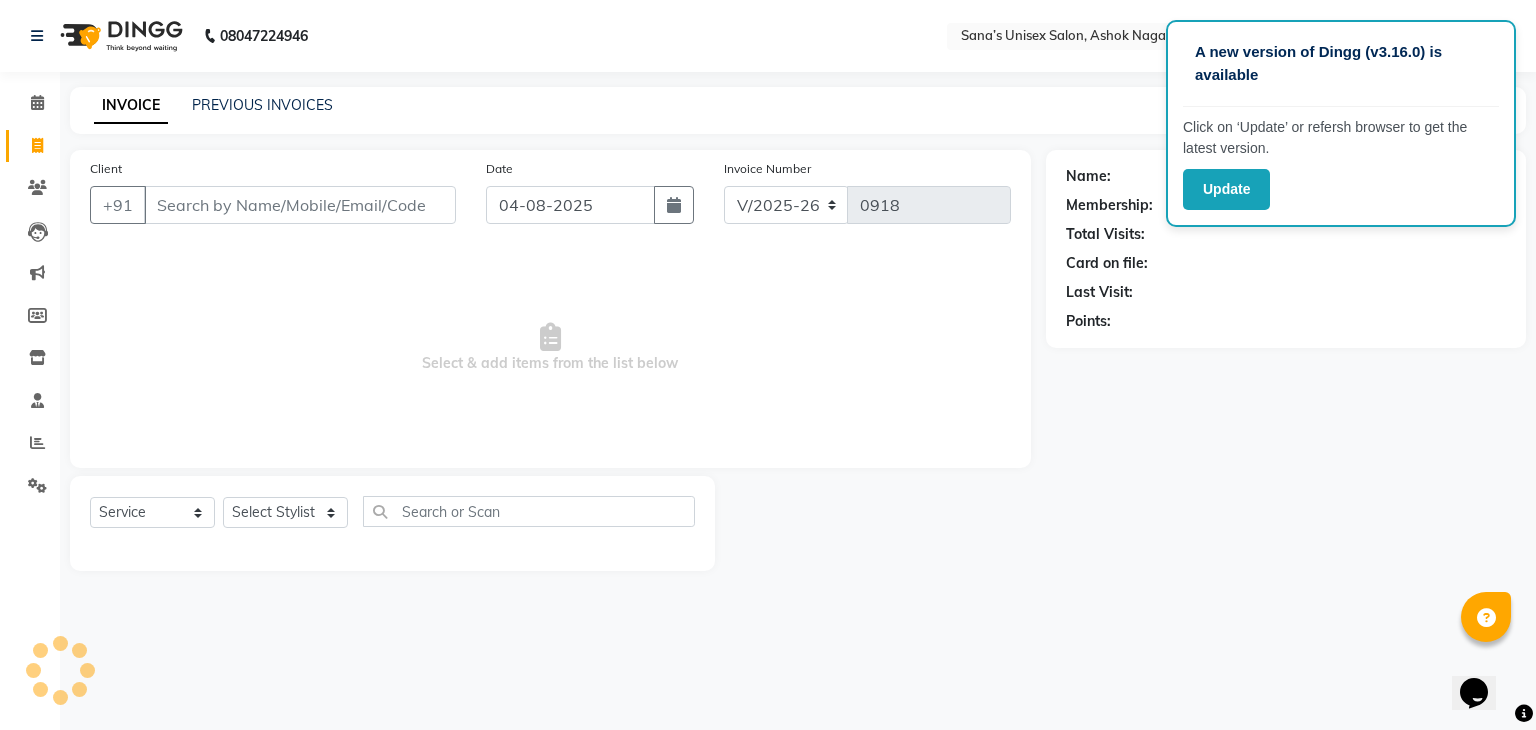 click on "Client" at bounding box center (300, 205) 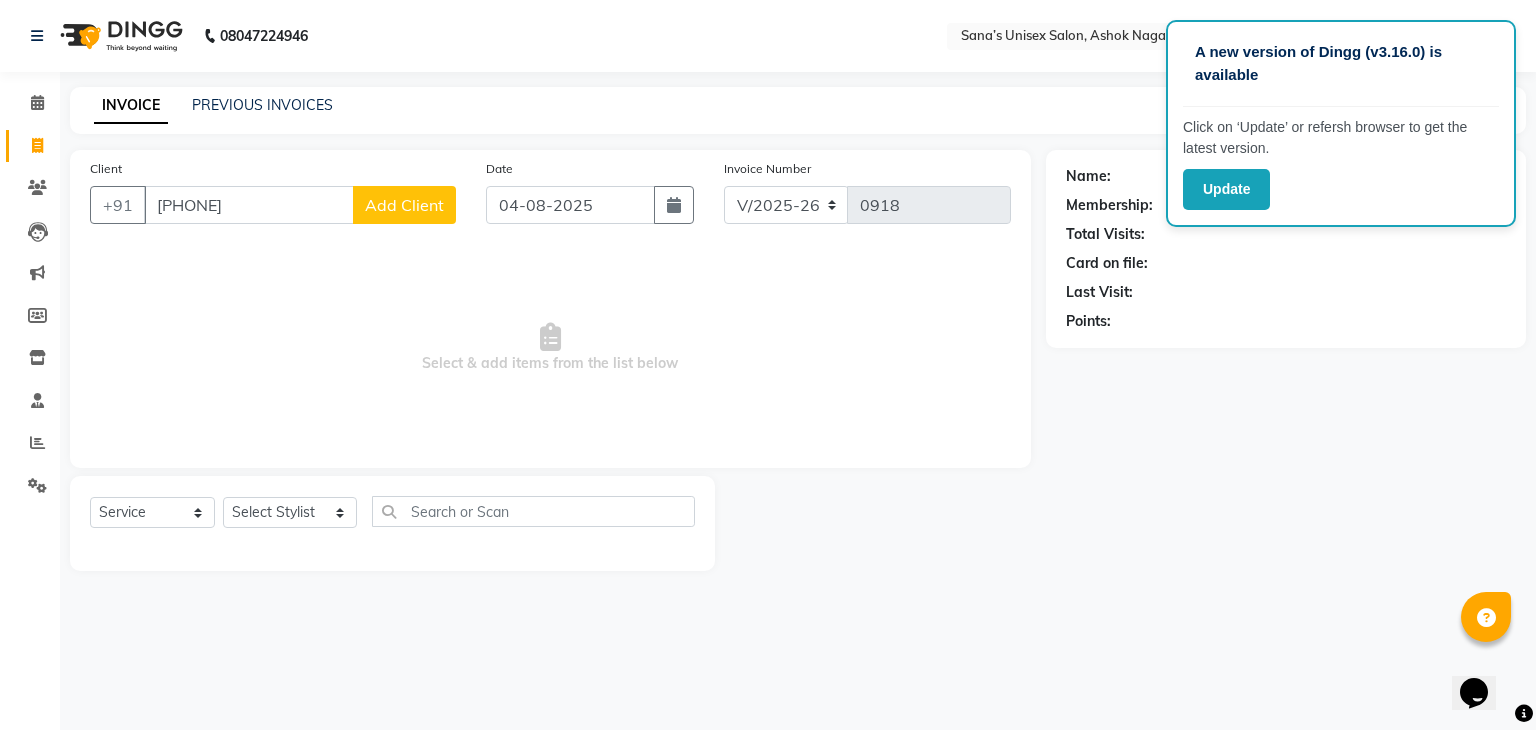 type on "[PHONE]" 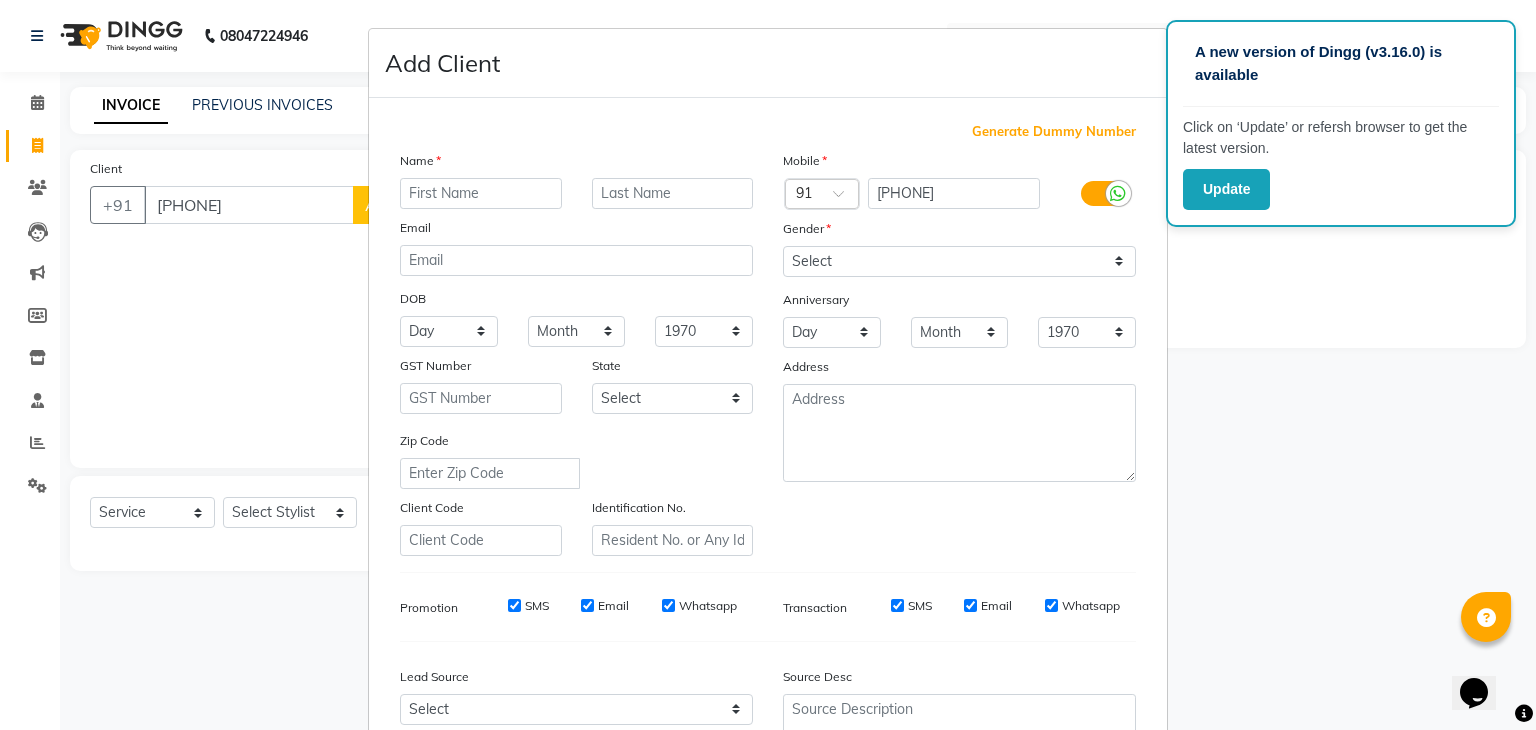 click at bounding box center (481, 193) 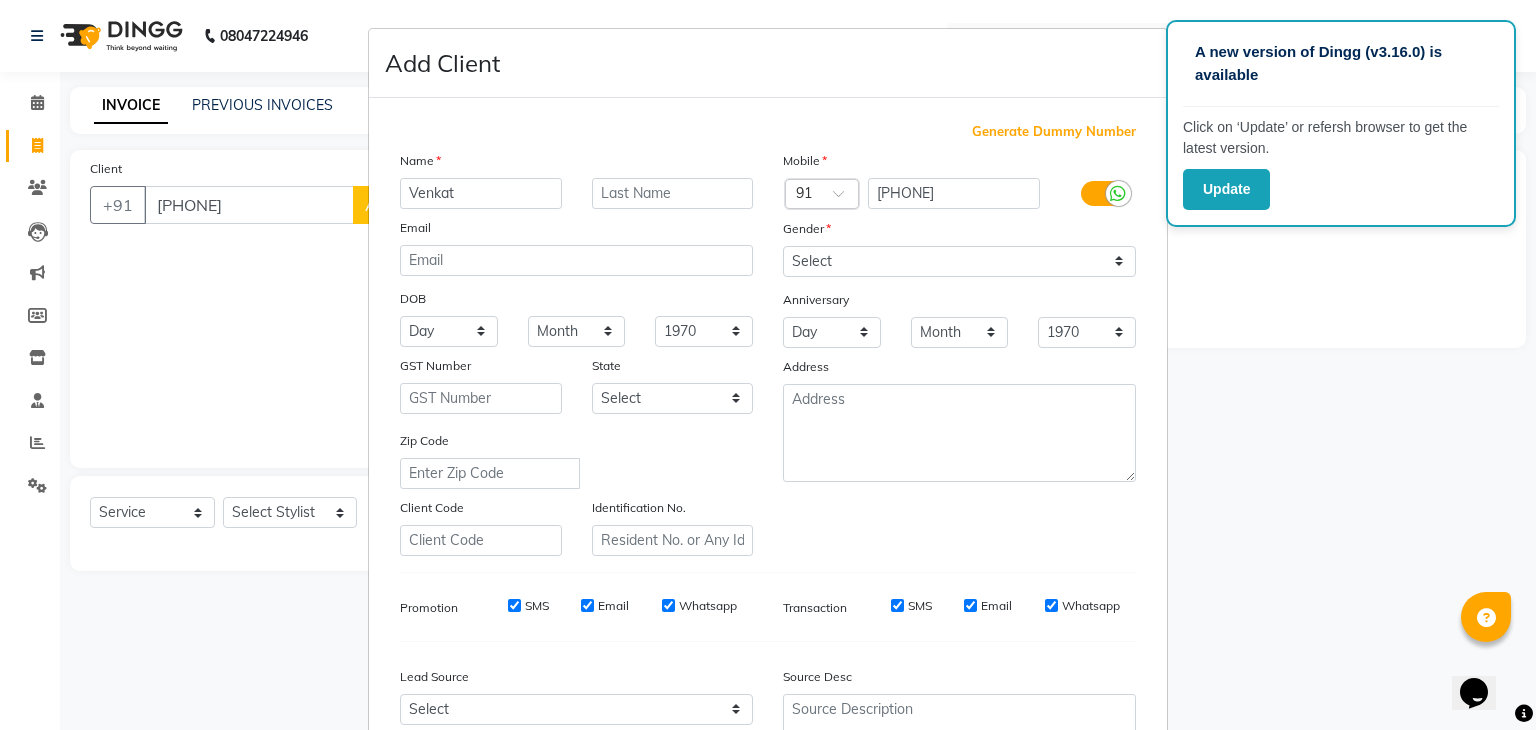 type on "Venkat" 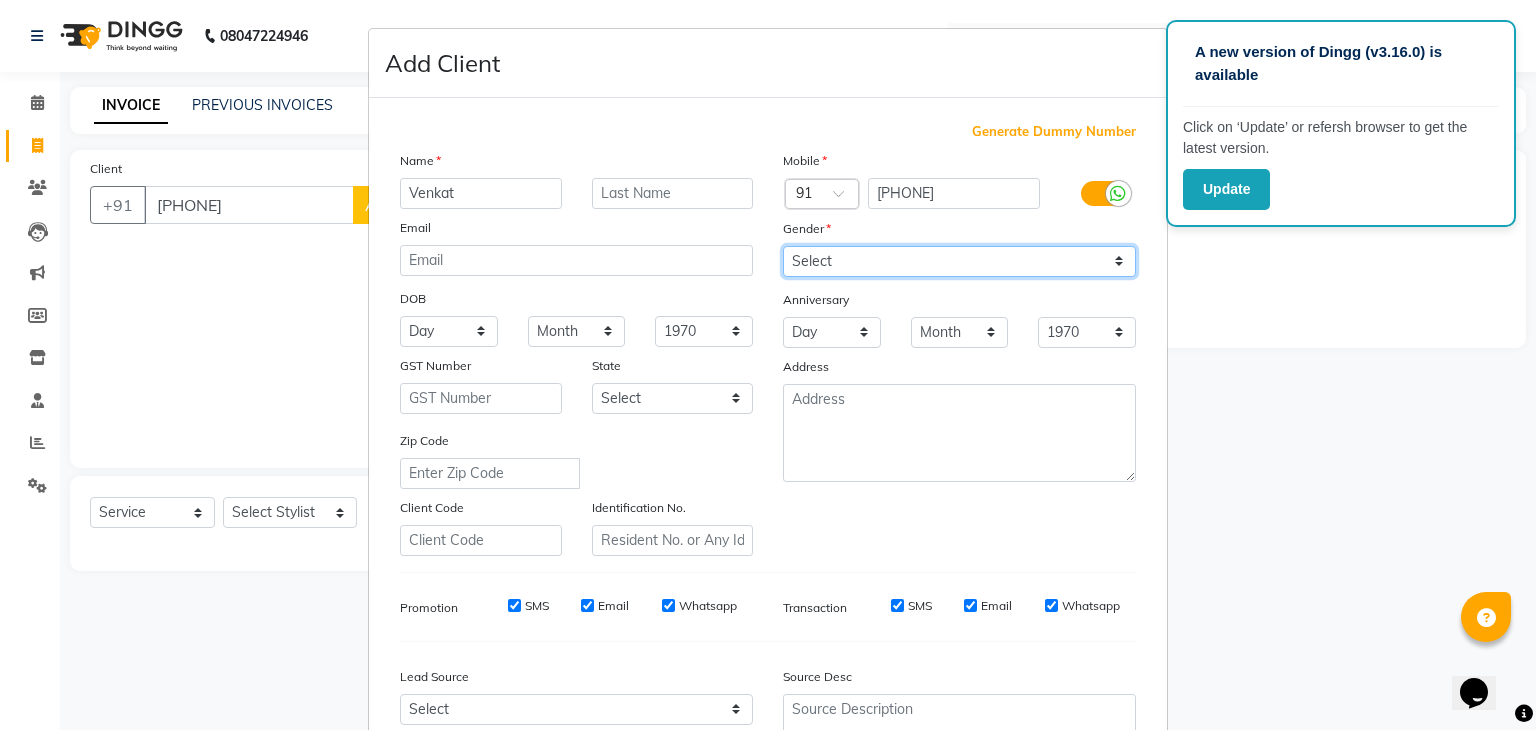 click on "Select Male Female Other Prefer Not To Say" at bounding box center [959, 261] 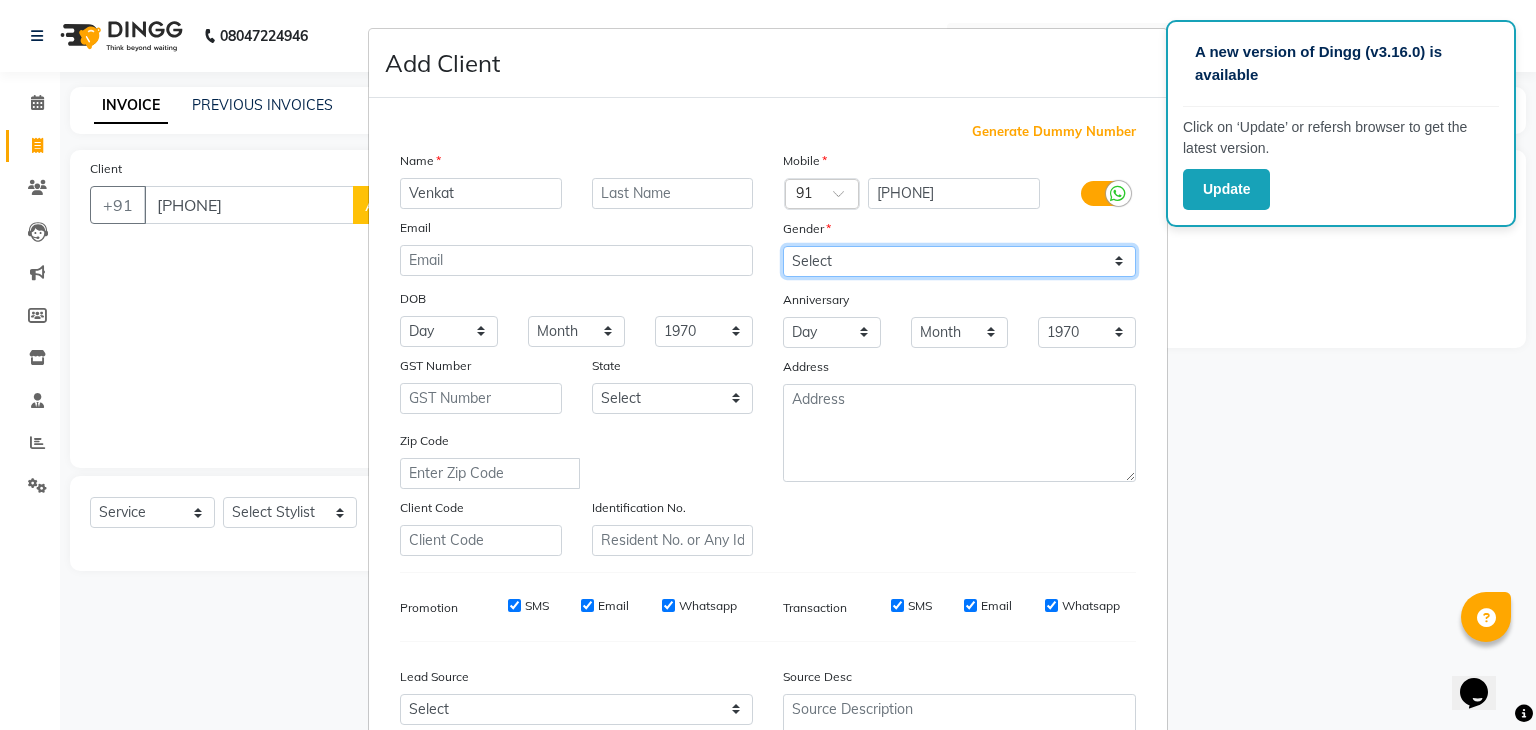 select on "male" 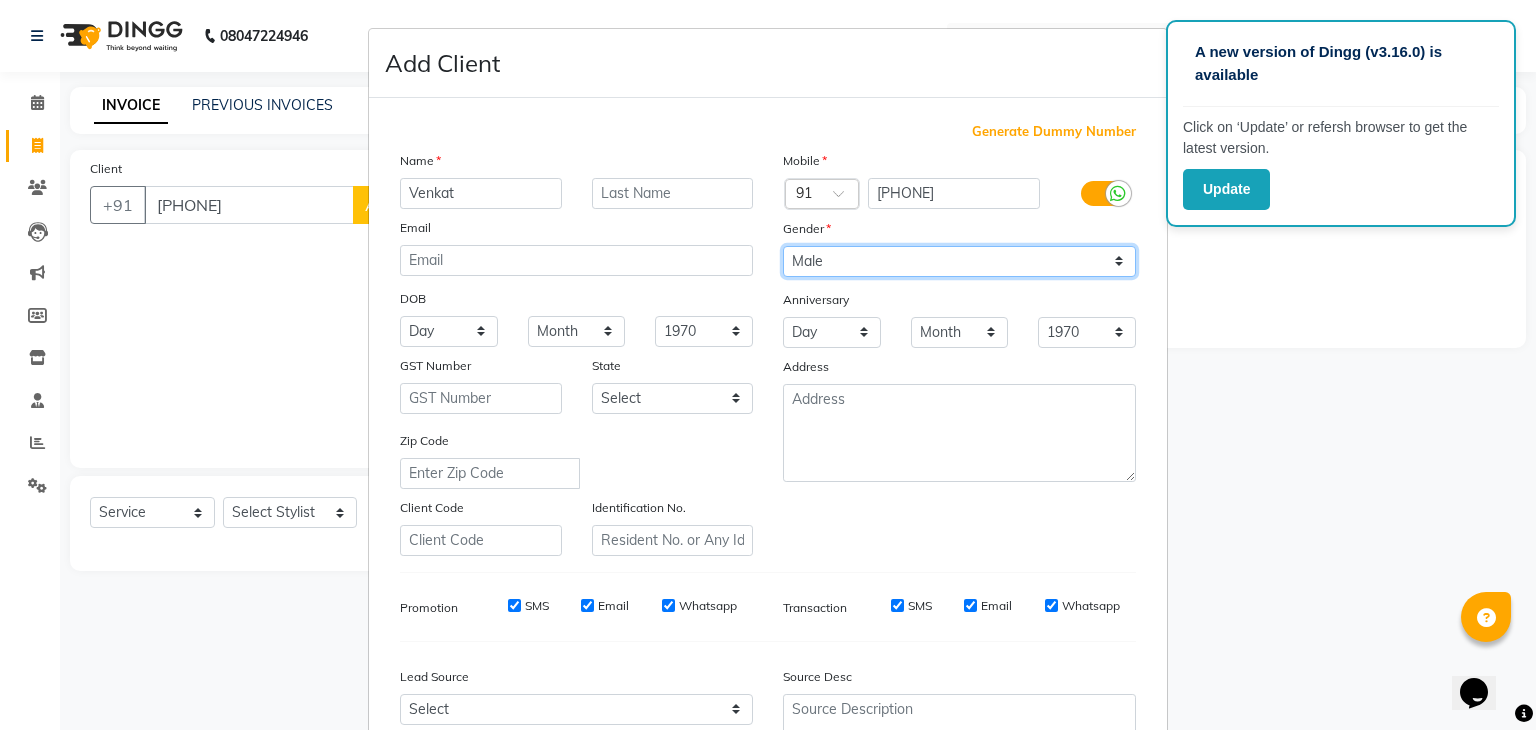 click on "Select Male Female Other Prefer Not To Say" at bounding box center (959, 261) 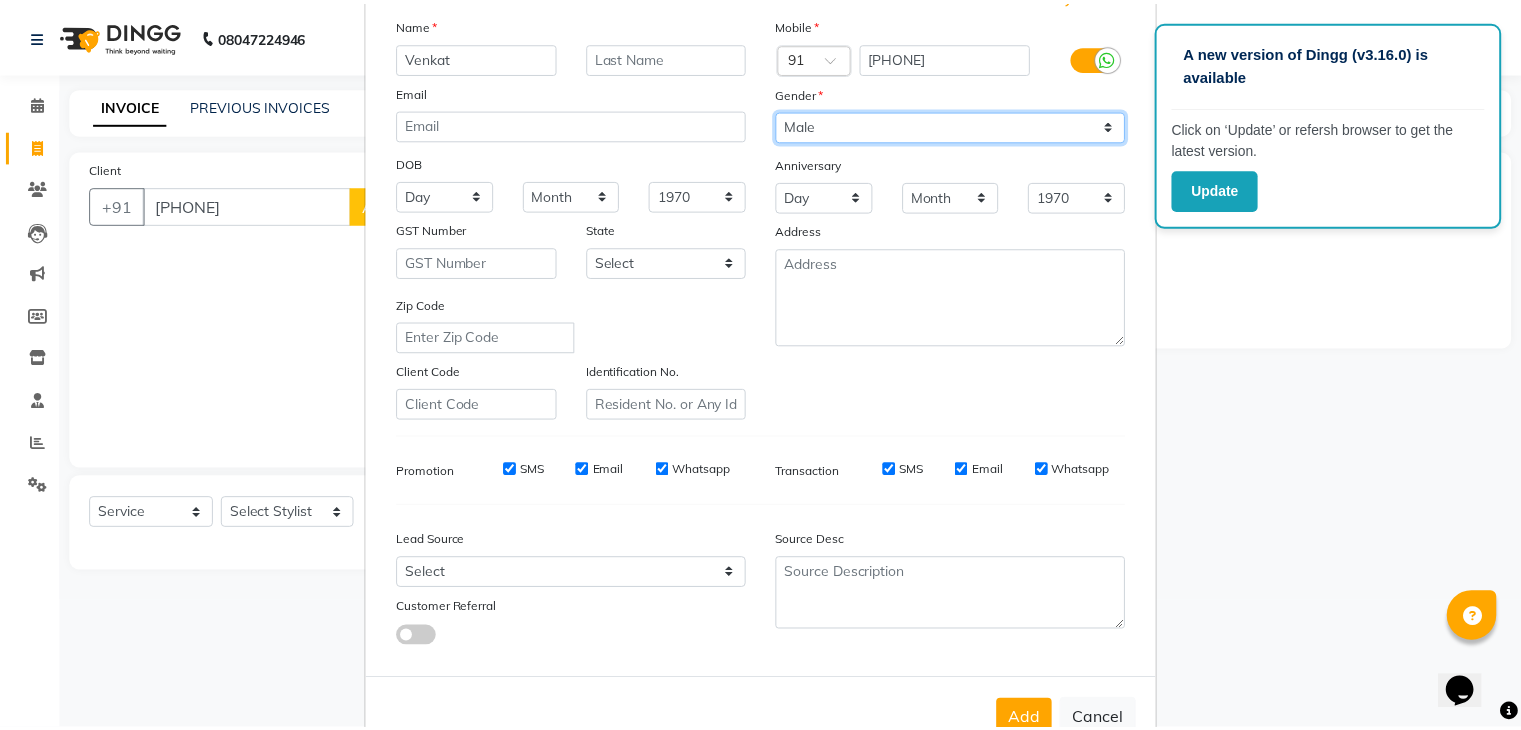 scroll, scrollTop: 203, scrollLeft: 0, axis: vertical 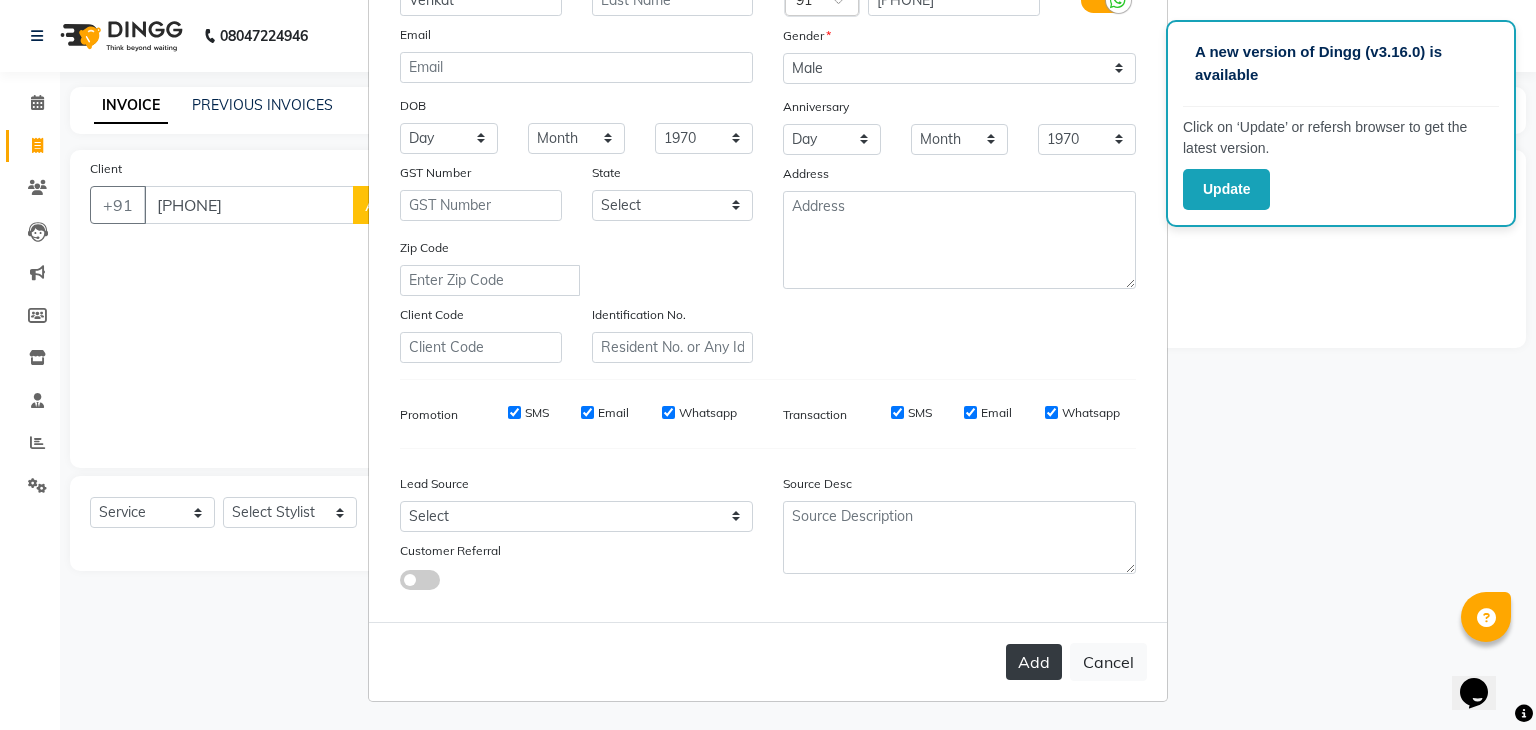 click on "Add" at bounding box center [1034, 662] 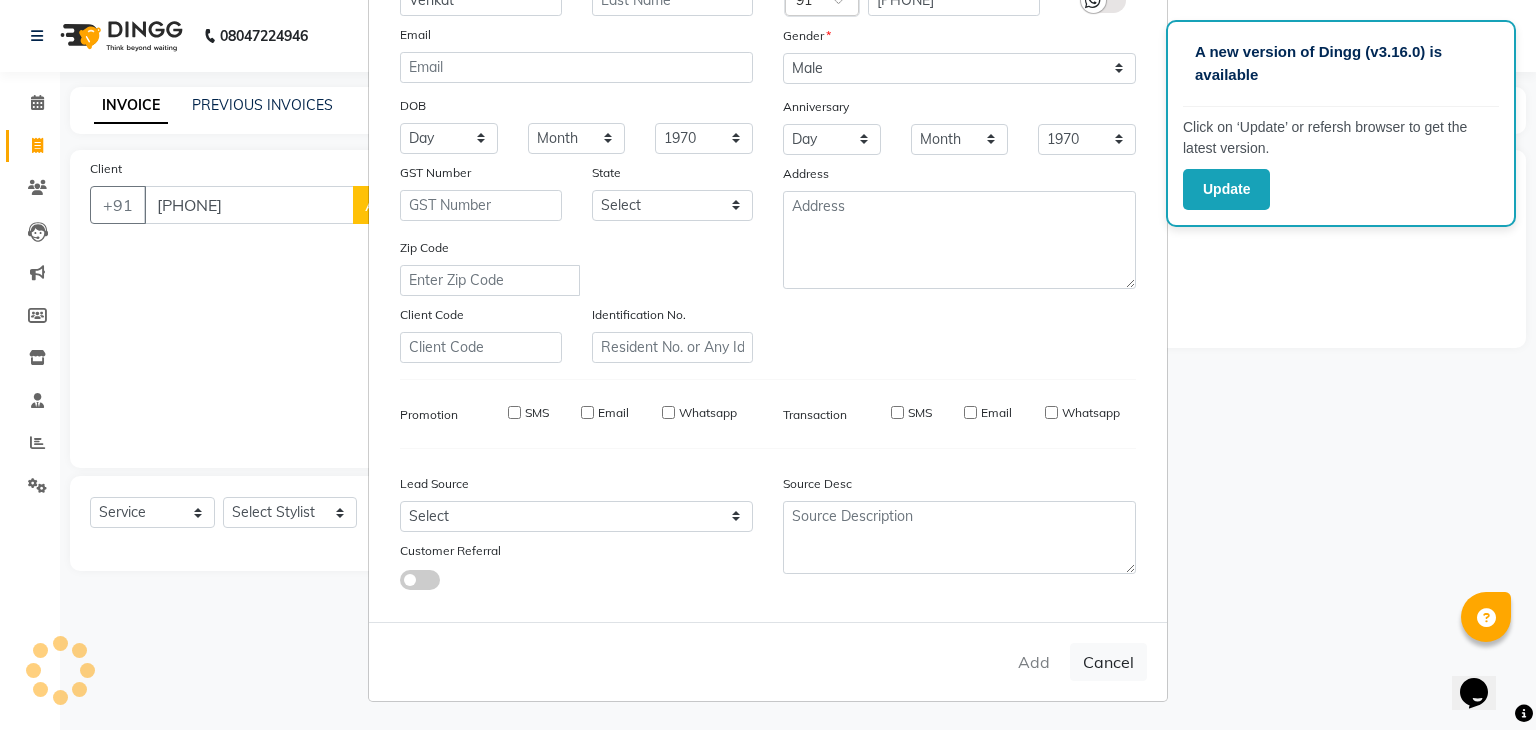 type 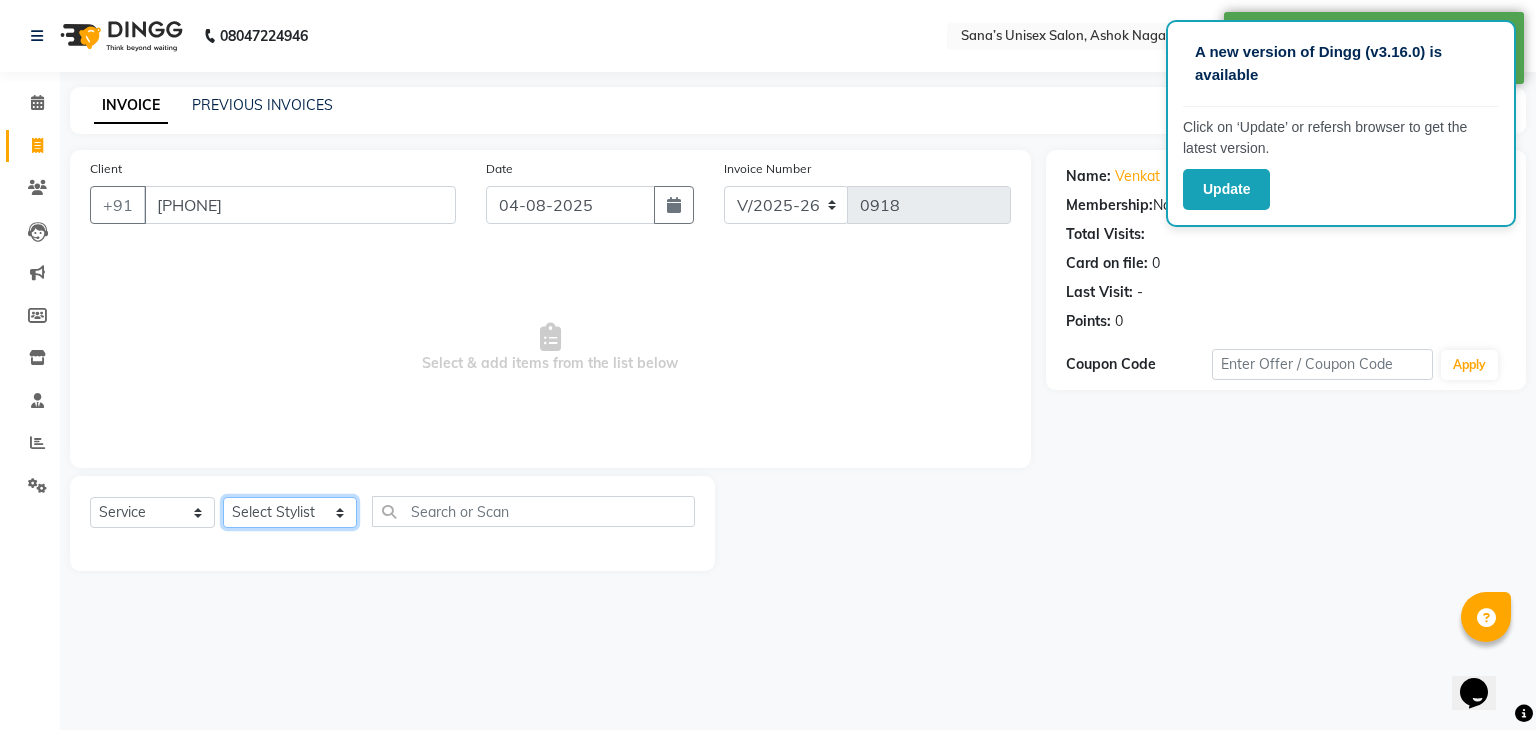 click on "Select  Service  Product  Membership  Package Voucher Prepaid Gift Card  Select Stylist anjali beauty [PERSON] [PERSON] (BEAUTY THERAPIST) [PERSON] [PERSON] [PERSON] [PERSON]" 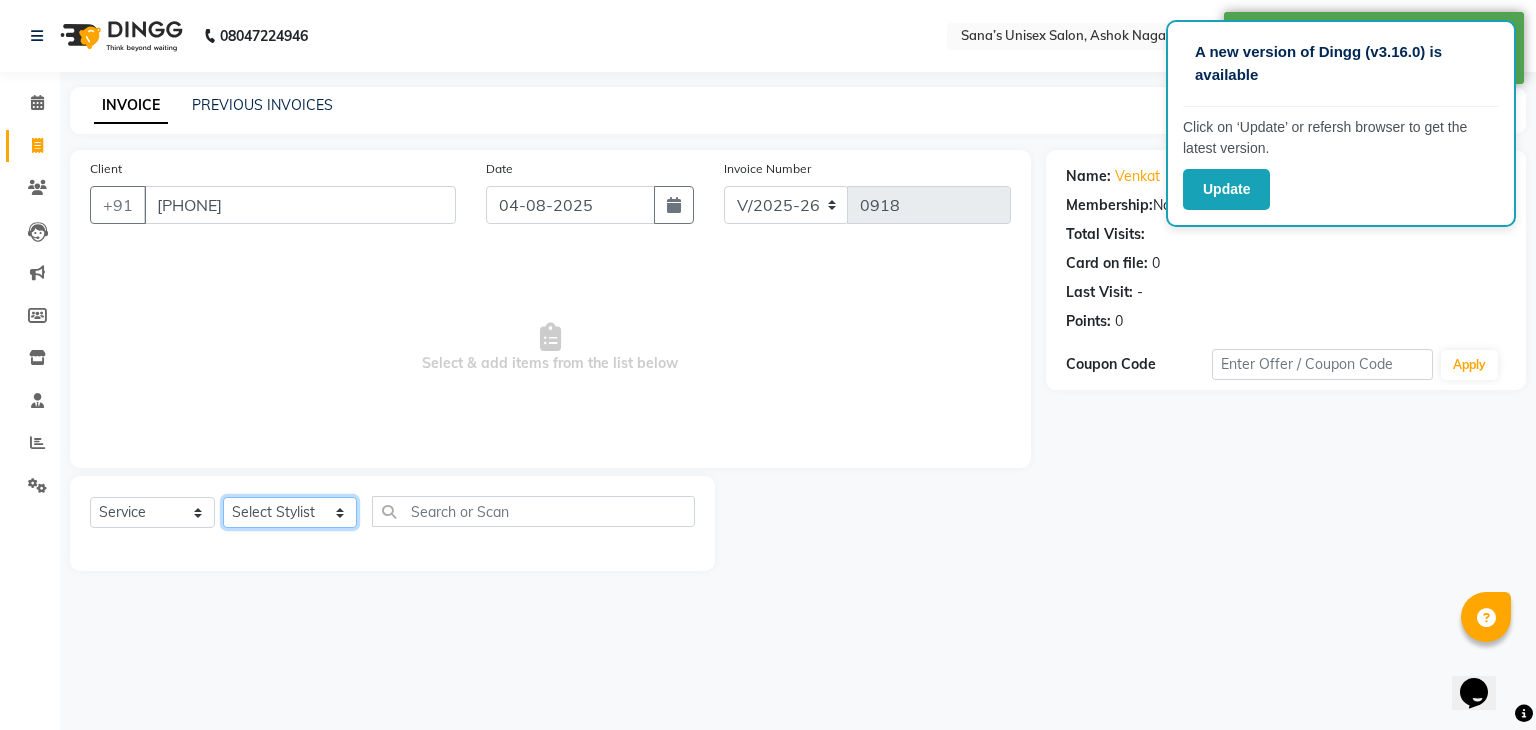 select on "45605" 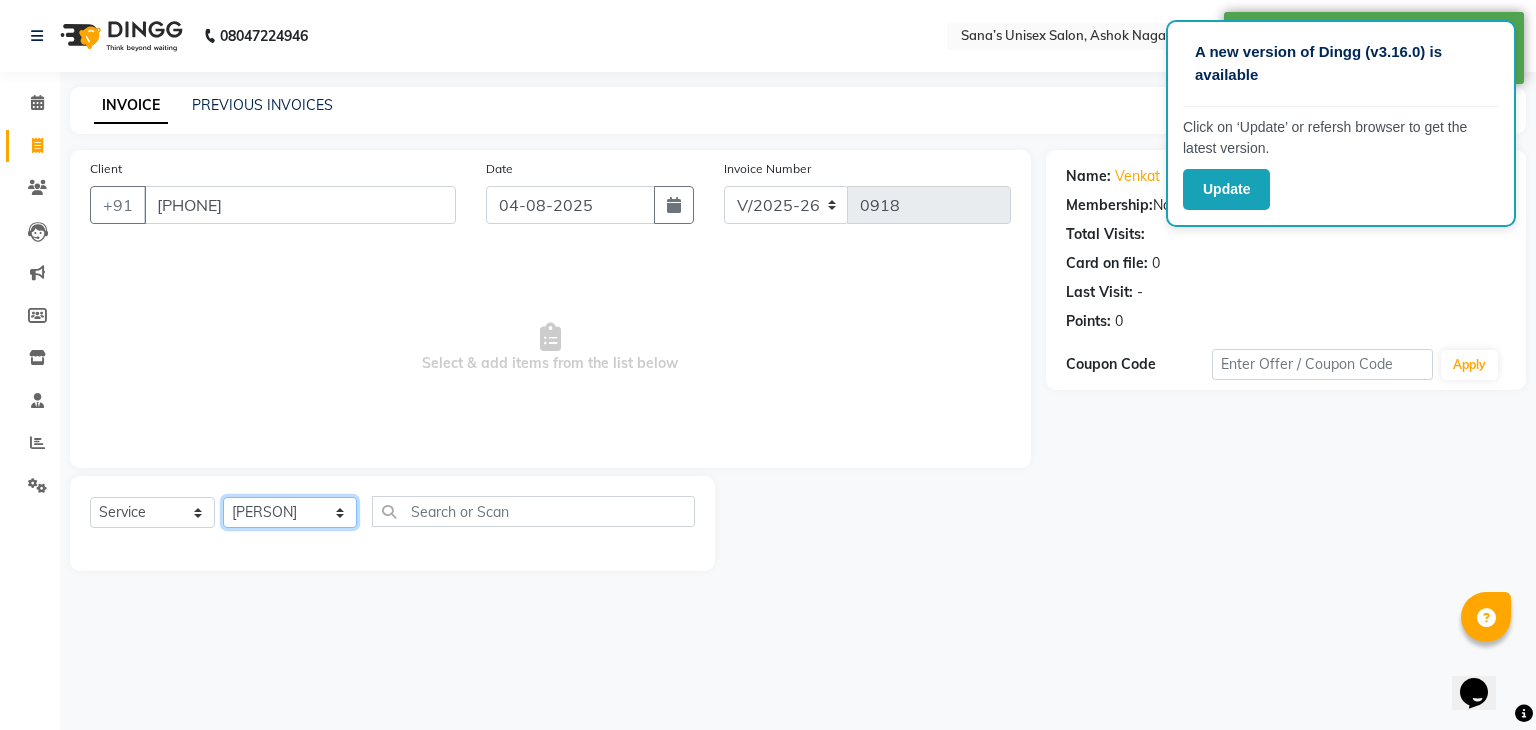 click on "Select Stylist anjali beauty MADHU MUTHU MARI (BEAUTY THERAPIST) NANDHINI NivethaKarthikeyan PRABA SANJITHA" 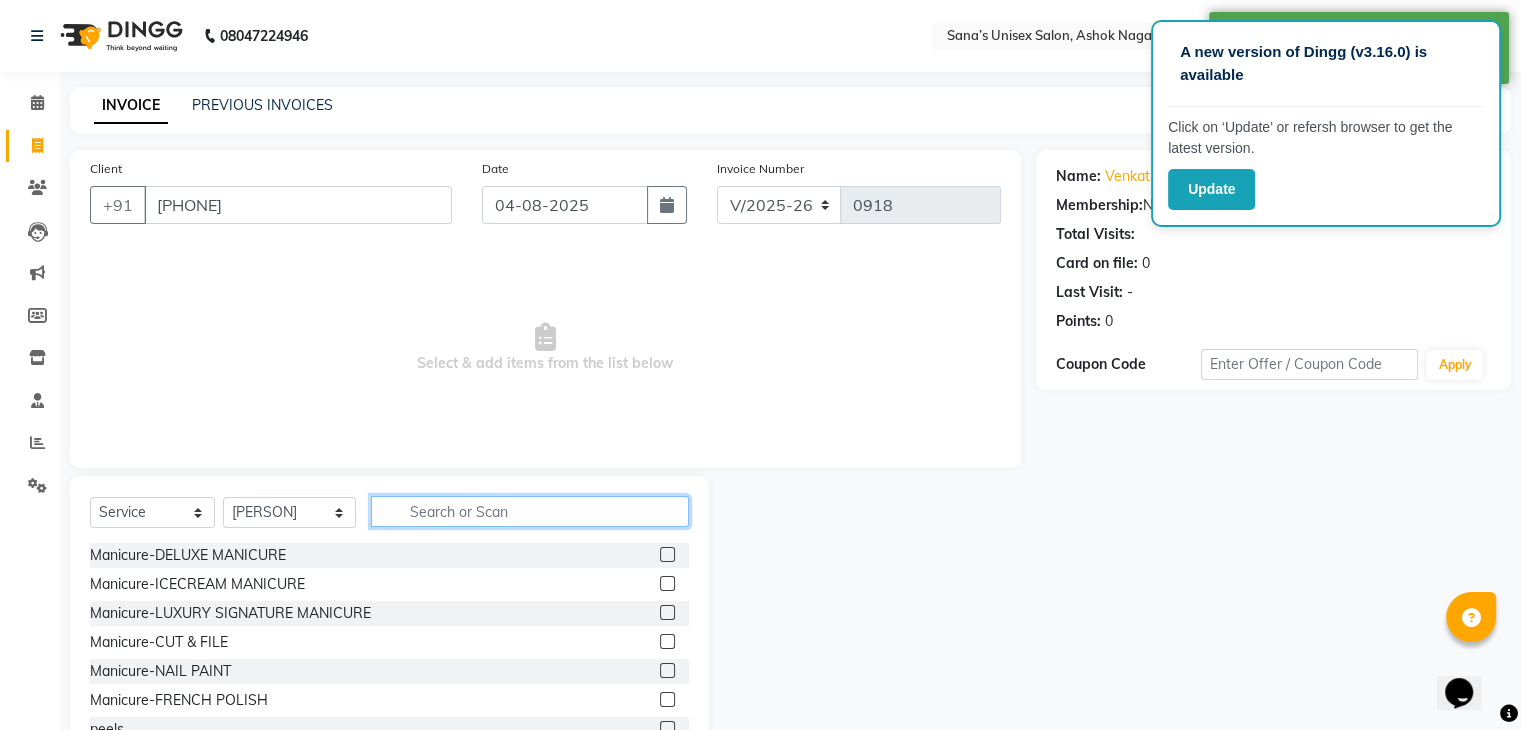 click 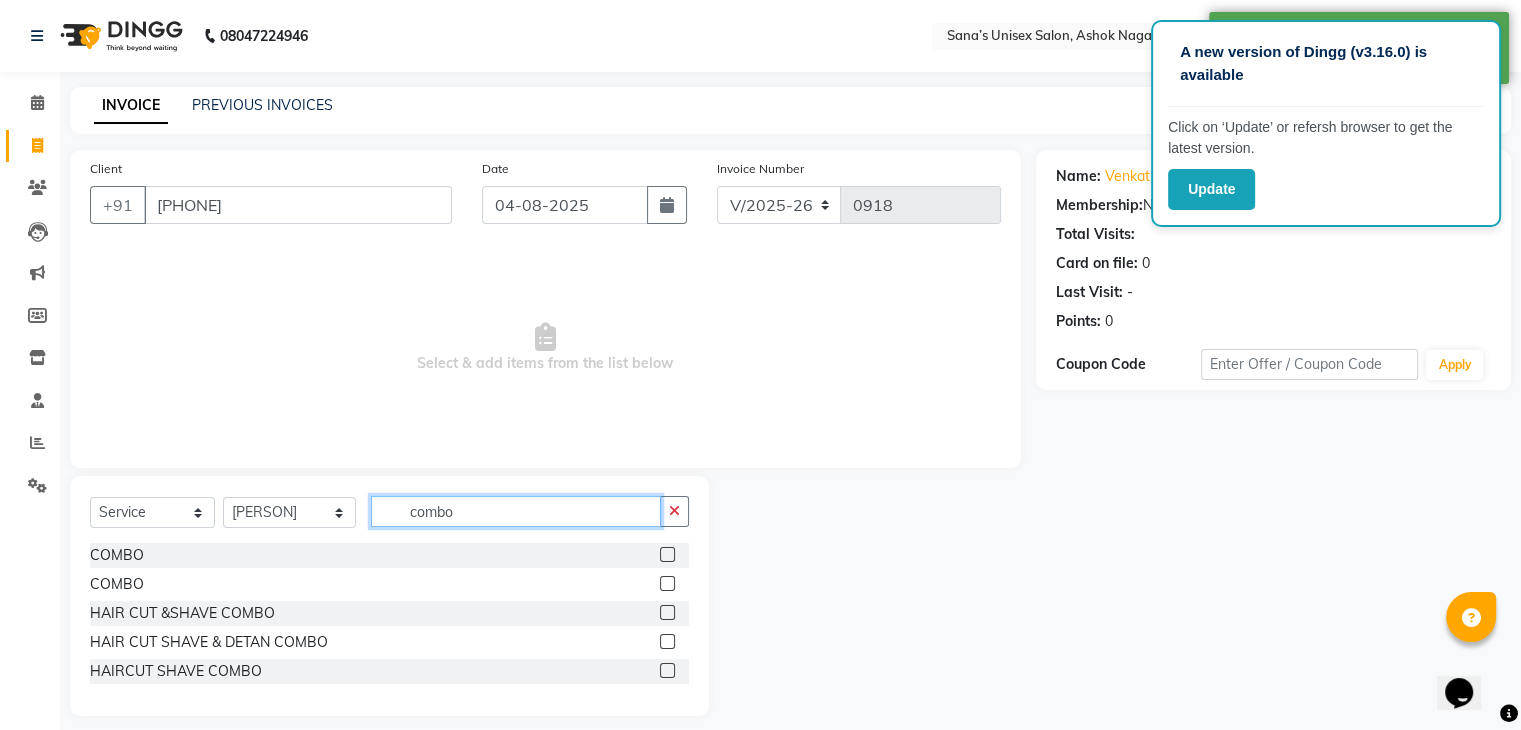type on "combo" 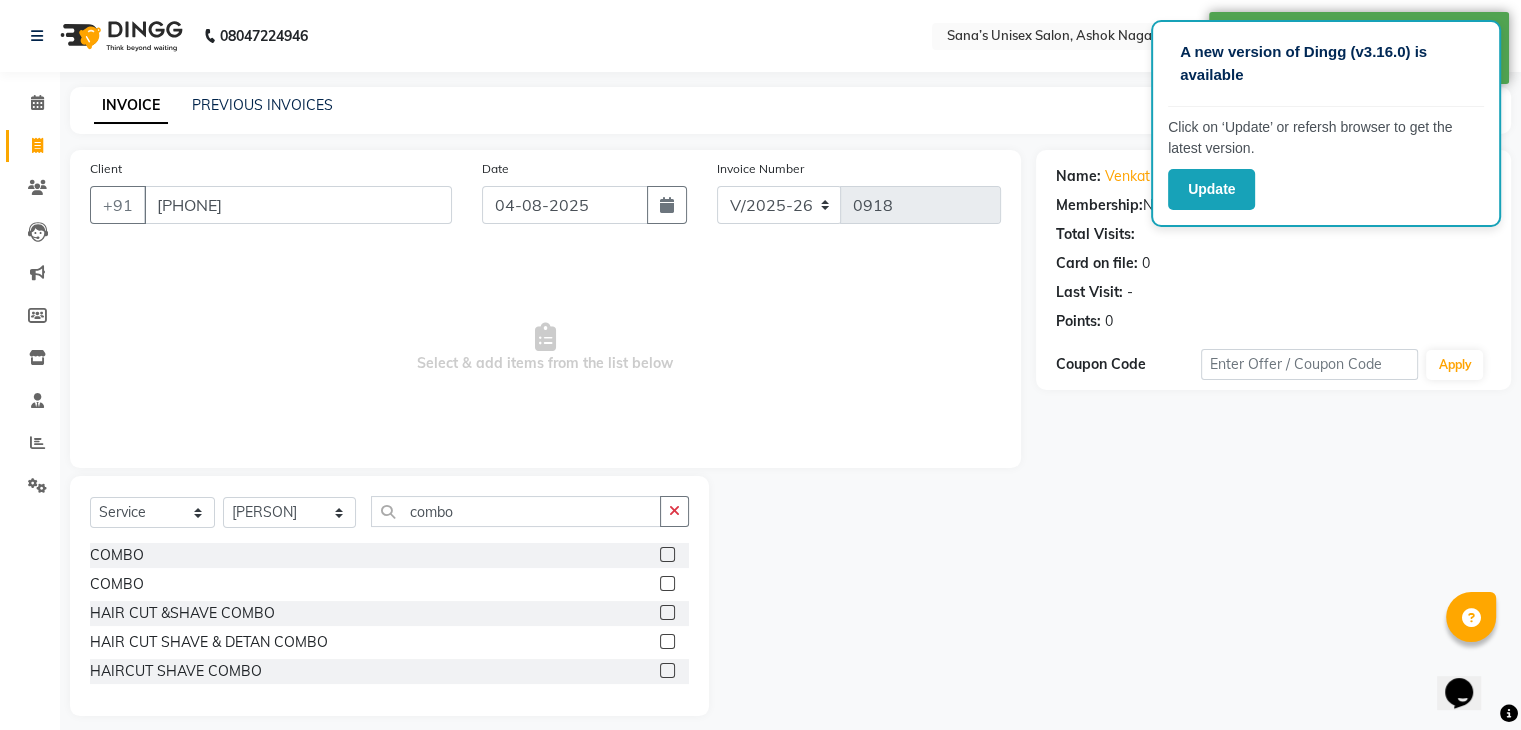 click 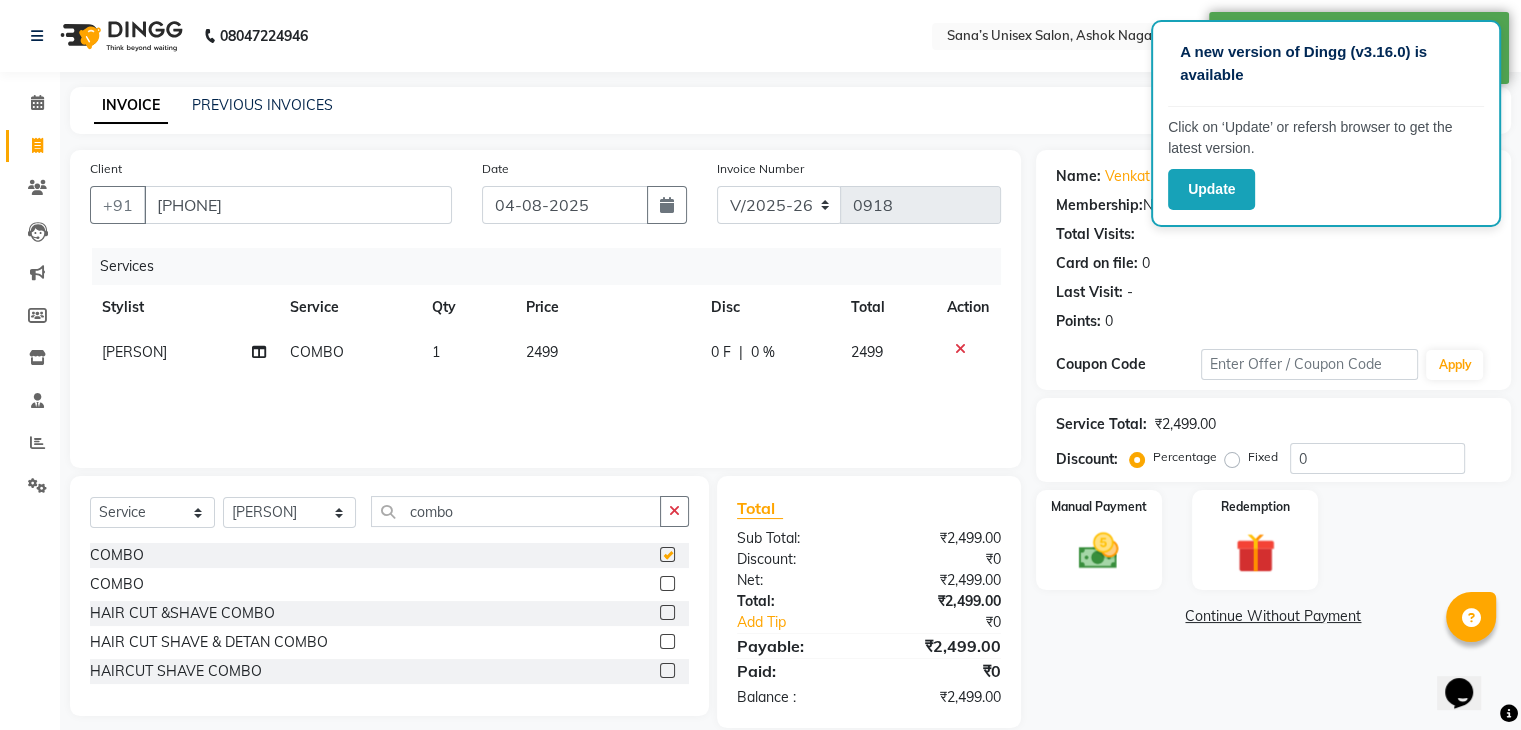 checkbox on "false" 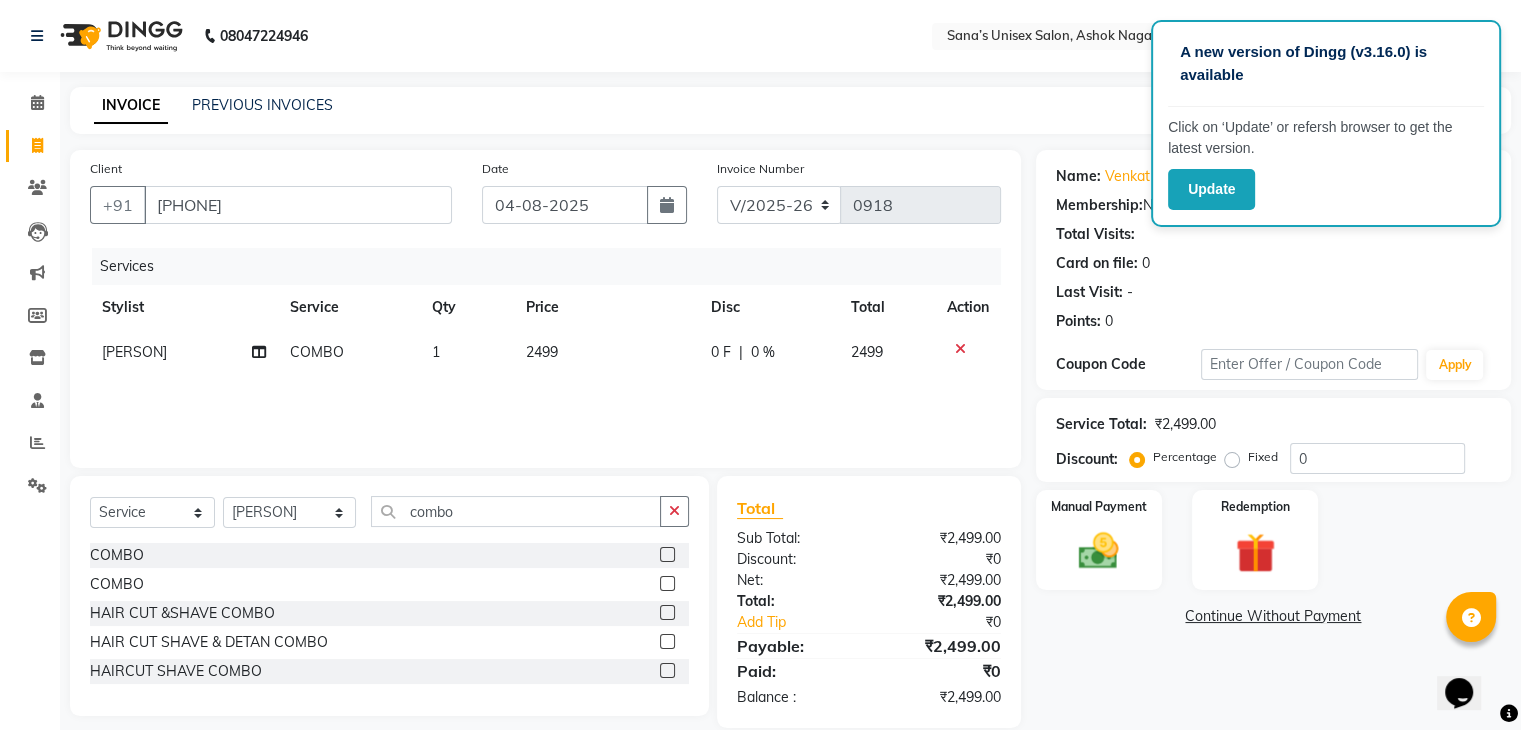 click 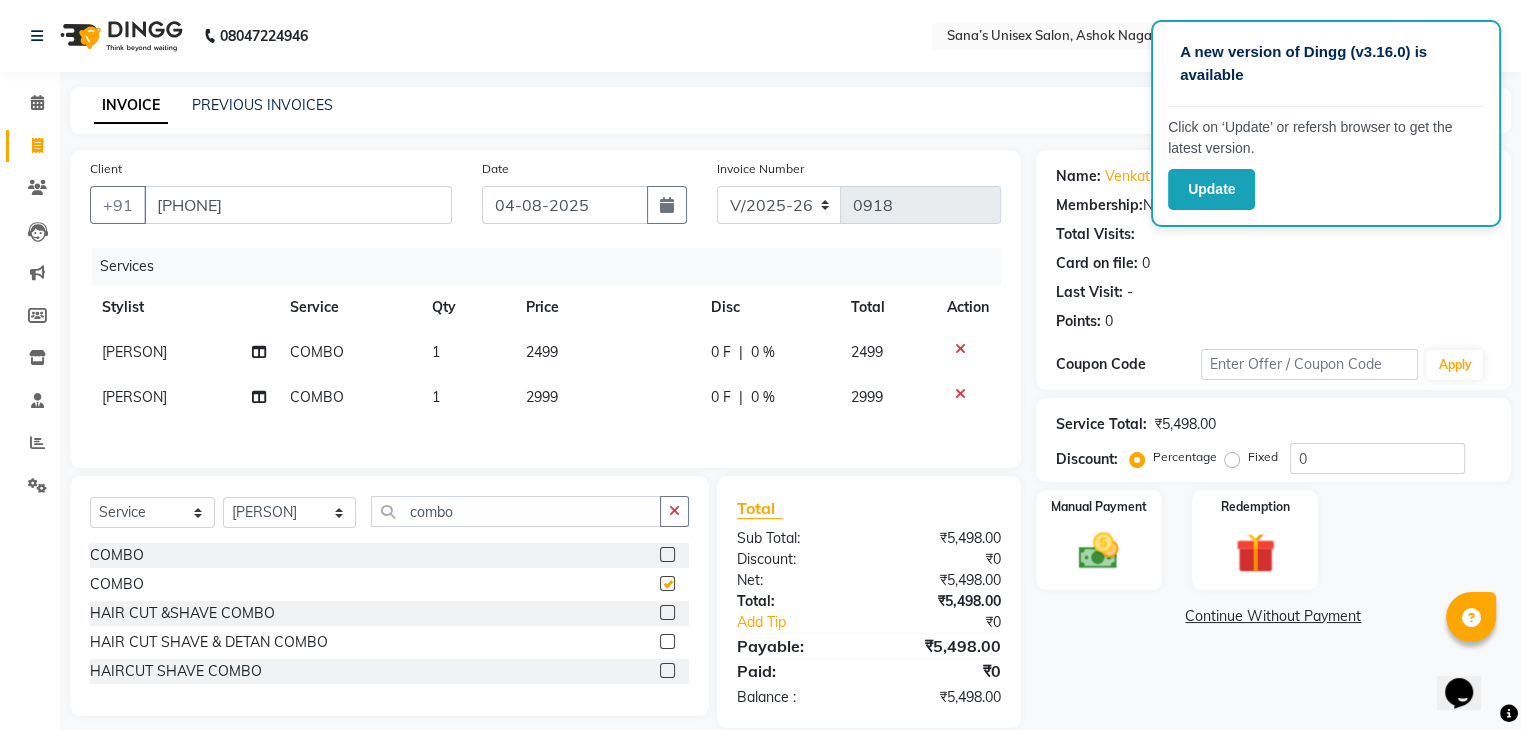 checkbox on "false" 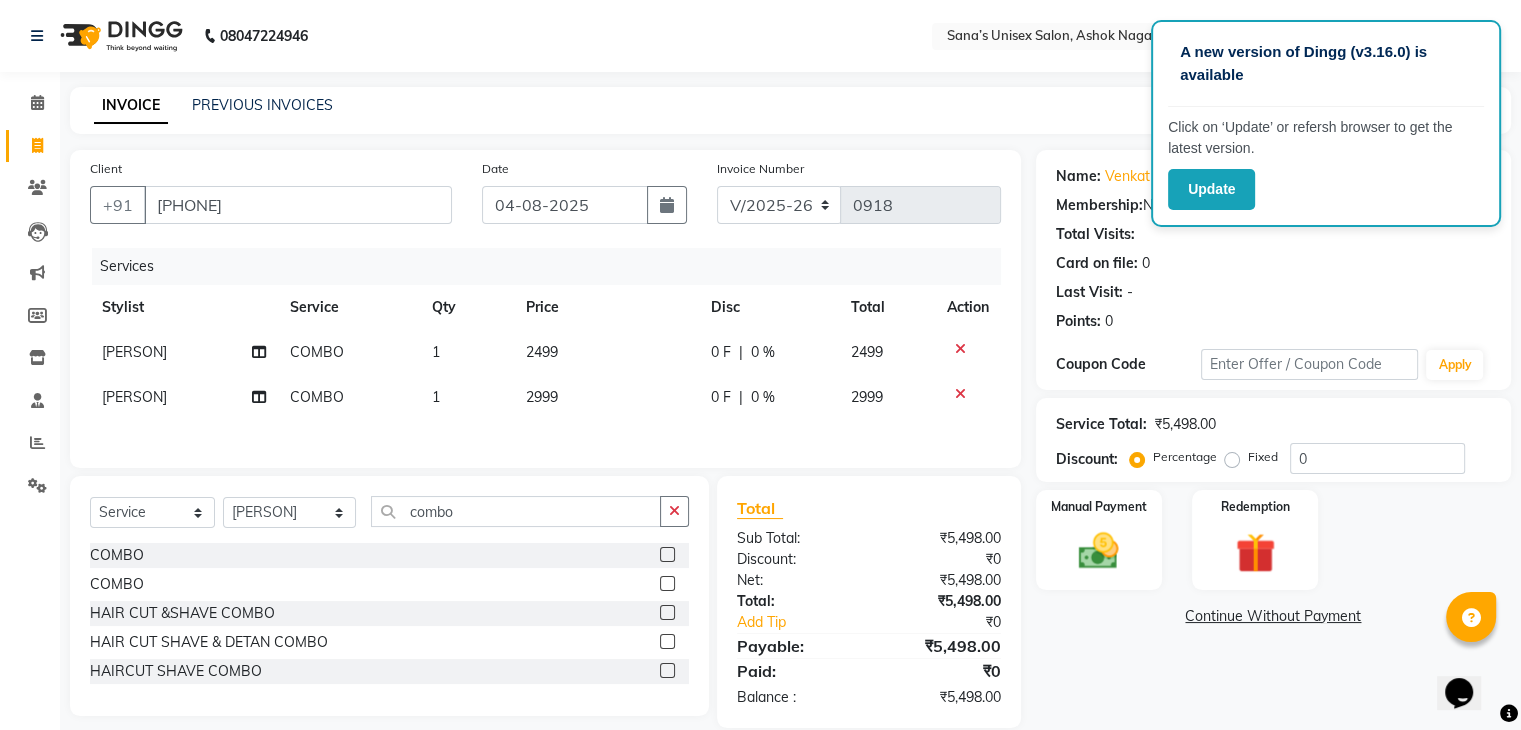 click 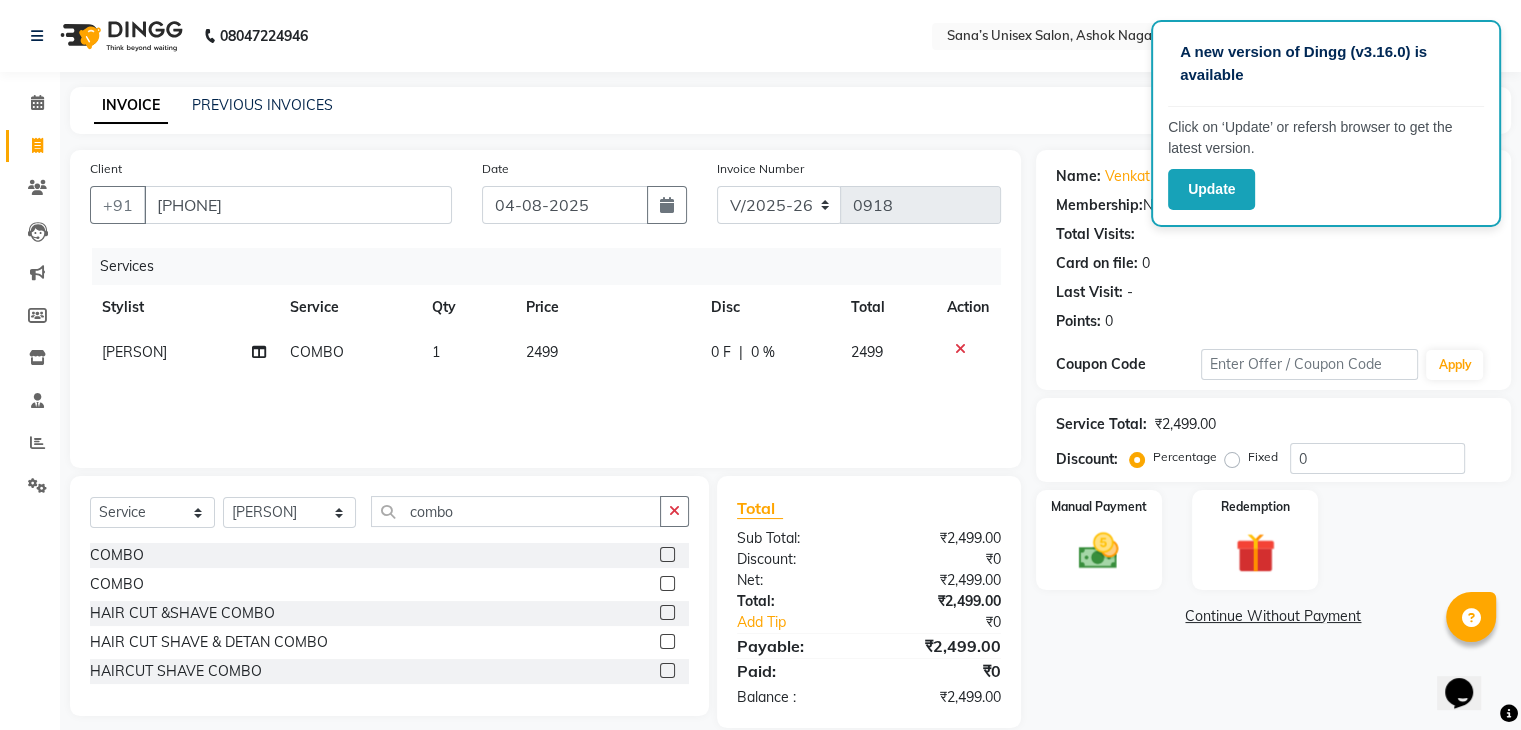 click on "2499" 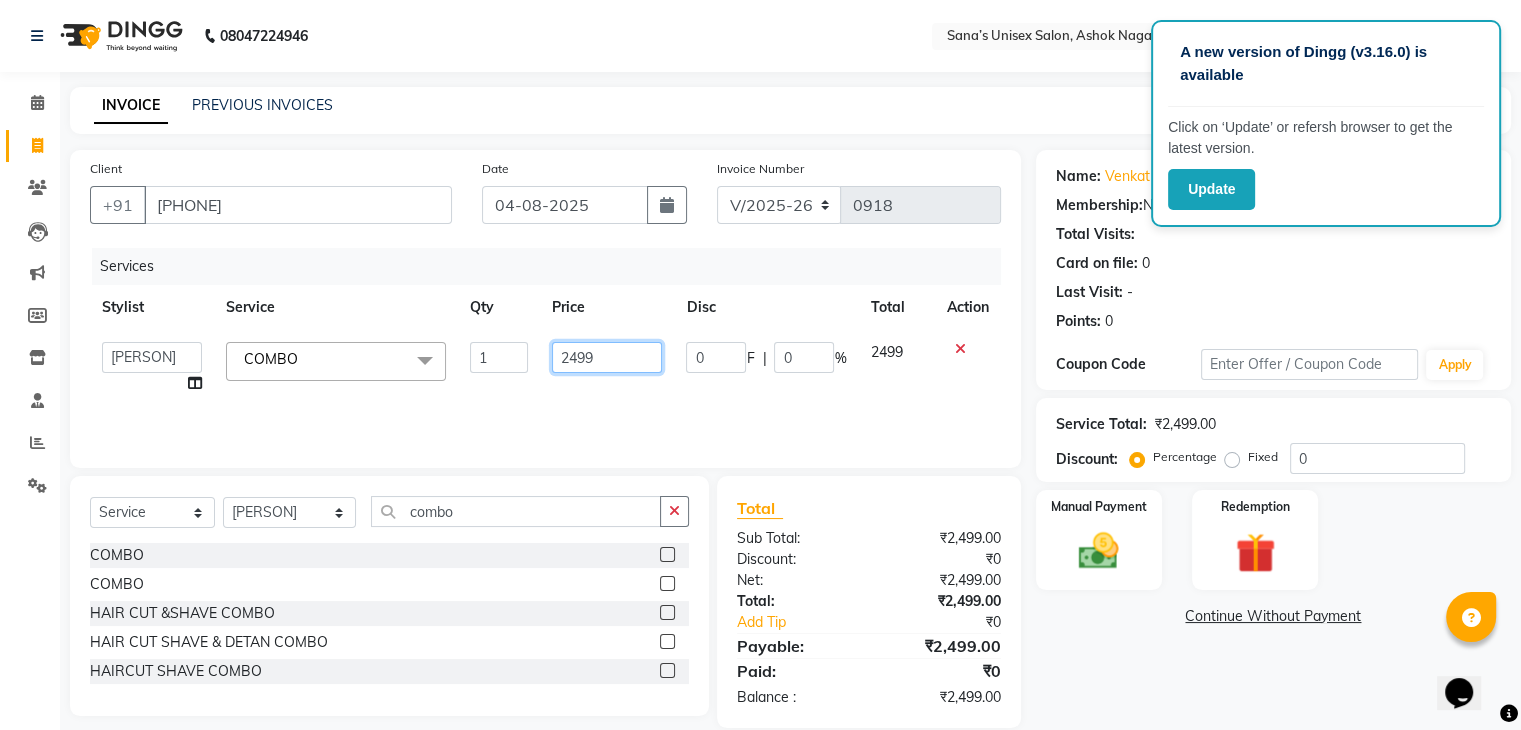 drag, startPoint x: 628, startPoint y: 356, endPoint x: 411, endPoint y: 405, distance: 222.46349 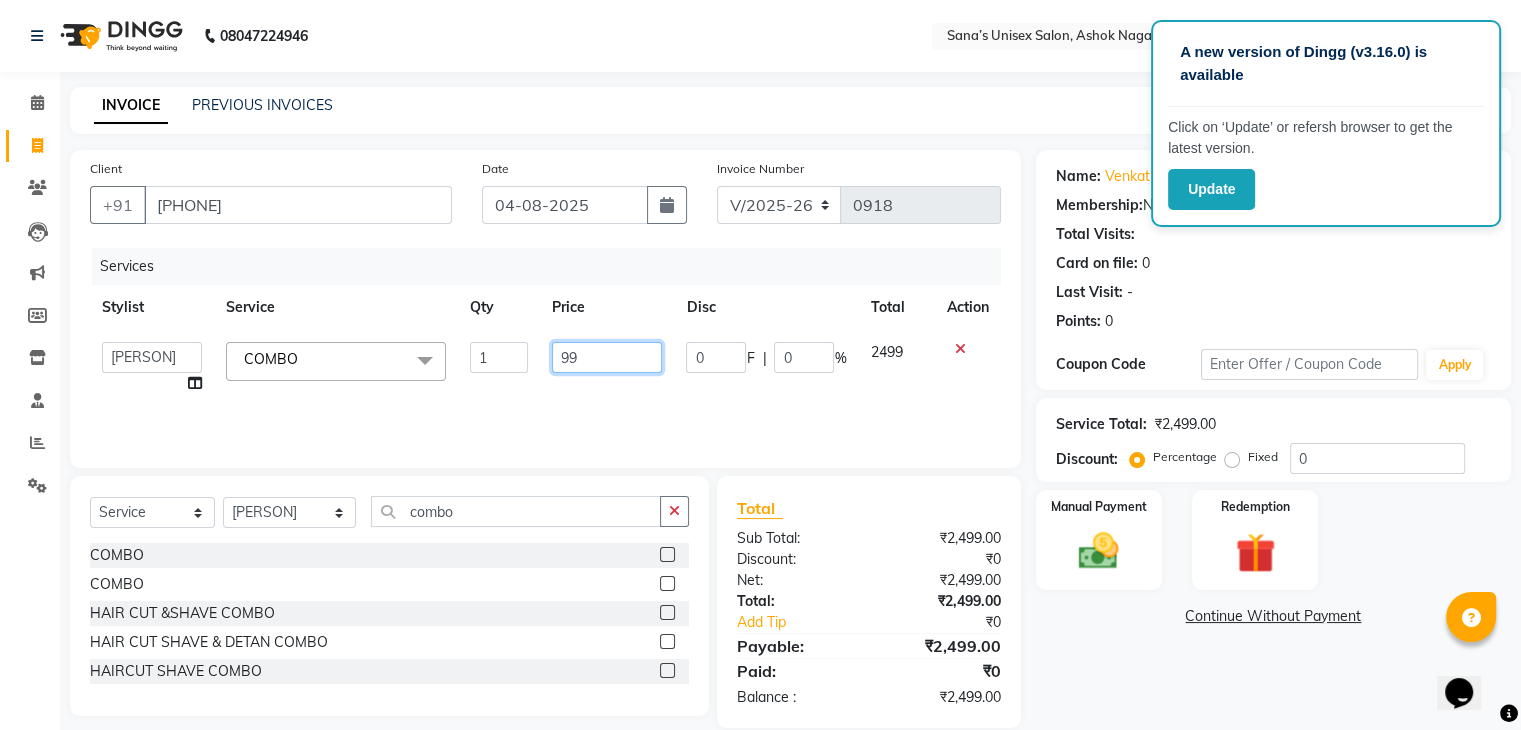 type on "999" 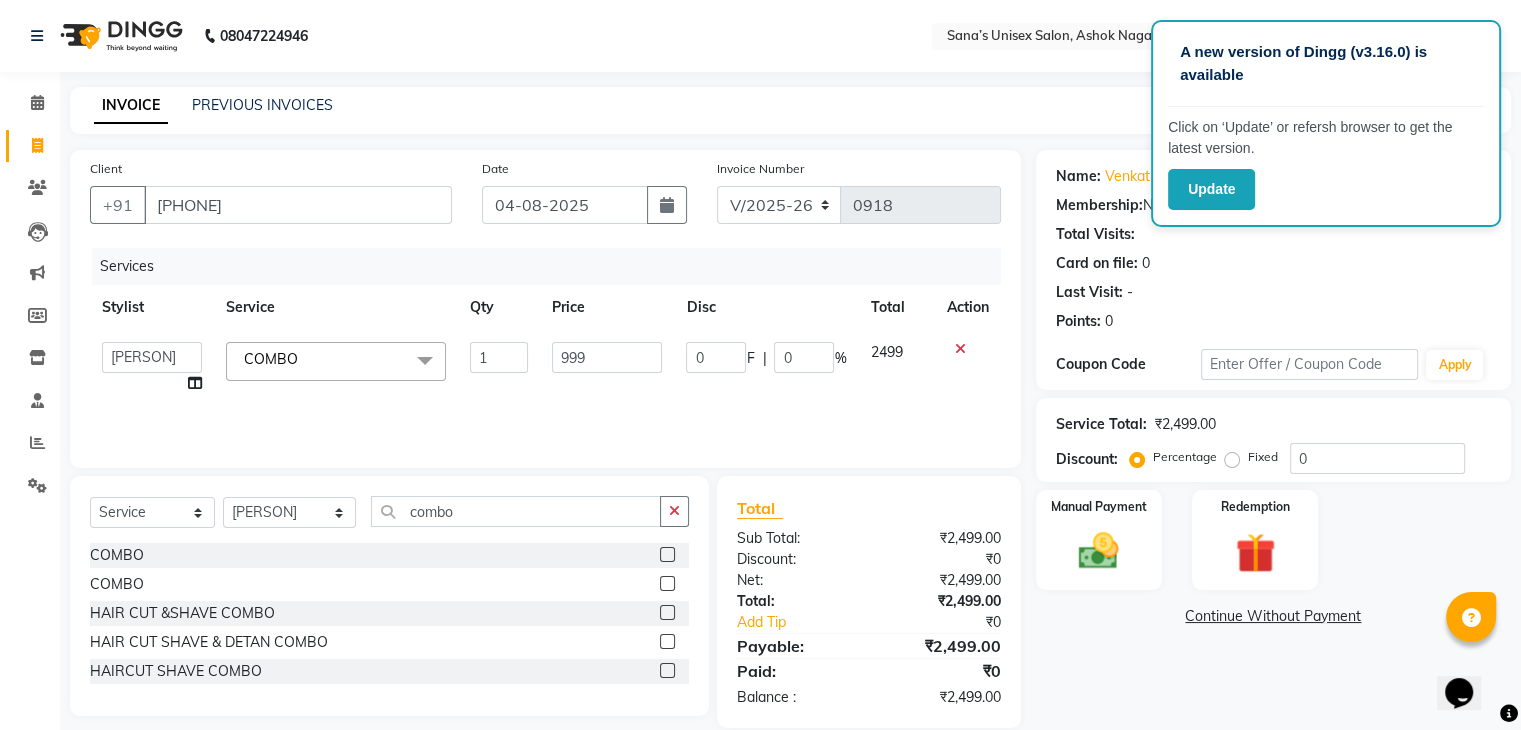 click on "Services Stylist Service Qty Price Disc Total Action  anjali beauty   [PERSON]   [PERSON] (BEAUTY THERAPIST)   [PERSON]   [PERSON]   [PERSON]   [PERSON]  COMBO  x Manicure-DELUXE MANICURE Manicure-ICECREAM MANICURE Manicure-LUXURY SIGNATURE MANICURE Manicure-CUT & FILE Manicure-NAIL PAINT Manicure-FRENCH POLISH peels Pedicure -DELUXE PEDICURE Pedicure -ICECREAM PEDICURE Pedicure -SPA PEDICURE Pedicure -LUXURY SIGNATURE PEDICURE Pedicure -CUT & FILE Pedicure -NAIL PAINT Pedicure -FRENCH POLISH  PEDICURE DONUT  Add-on-BLEACH Add-on-PARAFFIN WAX Add-on-HEEL PEEL TREATMENT DETAN-UPPER LIP DETAN-UNDER ARMS DETAN-FEET DETAN-BLOUSE LINE DETAN-HALF ARMS DETAN-FACE DETAN-FACE &NECK DETAN-FULL ARMS DETAN-HALF LEGS DETAN-HALF FRONT & BACK DETAN-FULL LEGS DETAN-BODY(FACE, NECK,UNDER ARMS,LEGS, FRONT & BACK) Threading-EYEBROWS Threading-UPPER LIP Threading-CHIN Threading-FOREHEAD Threading-SIDES Threading-NECK Threading-FULL FACE Waxing-UPPERLIP Waxing-CHIN Waxing-SIDES Waxing-NECK Waxing-UNDERARMS Waxing-FULL FACE" 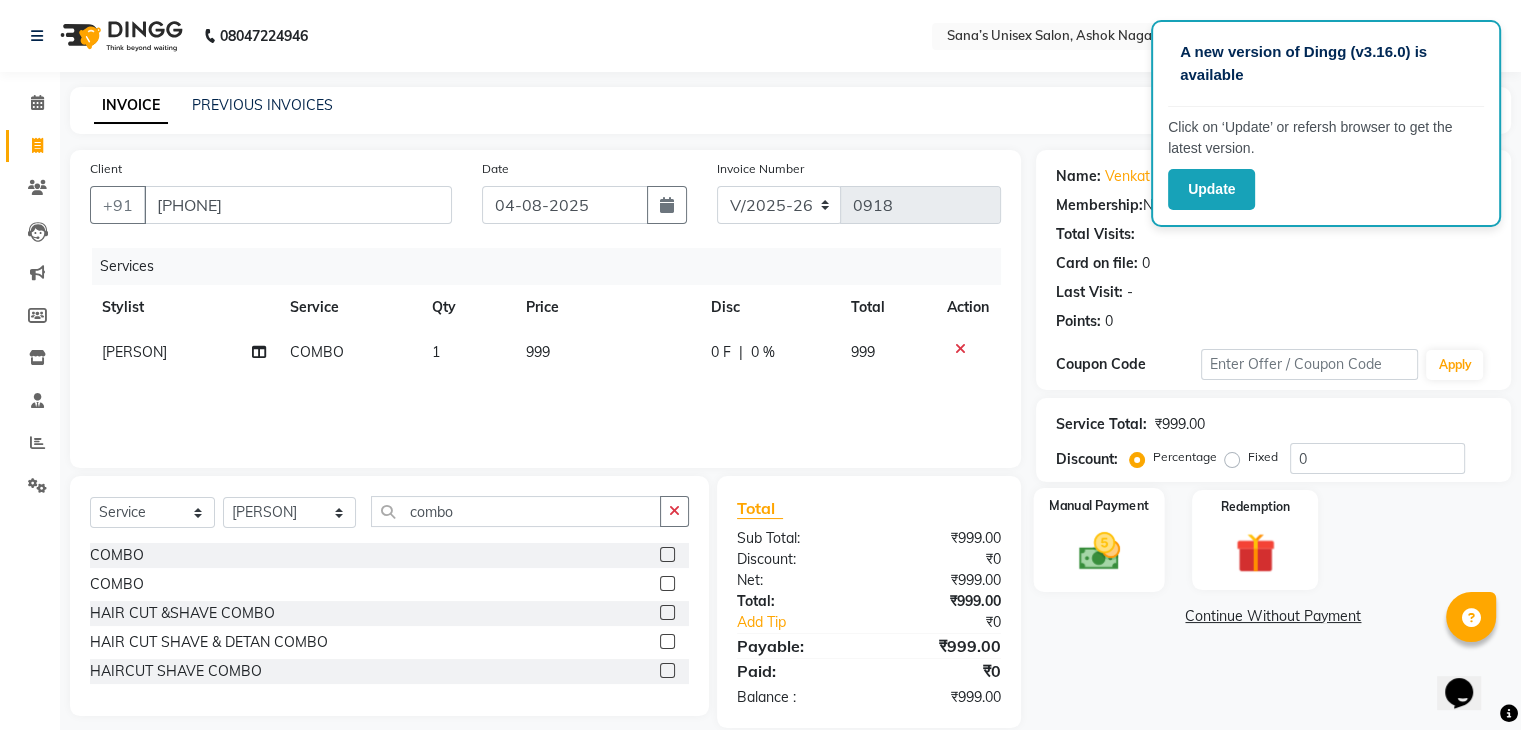 click on "Manual Payment" 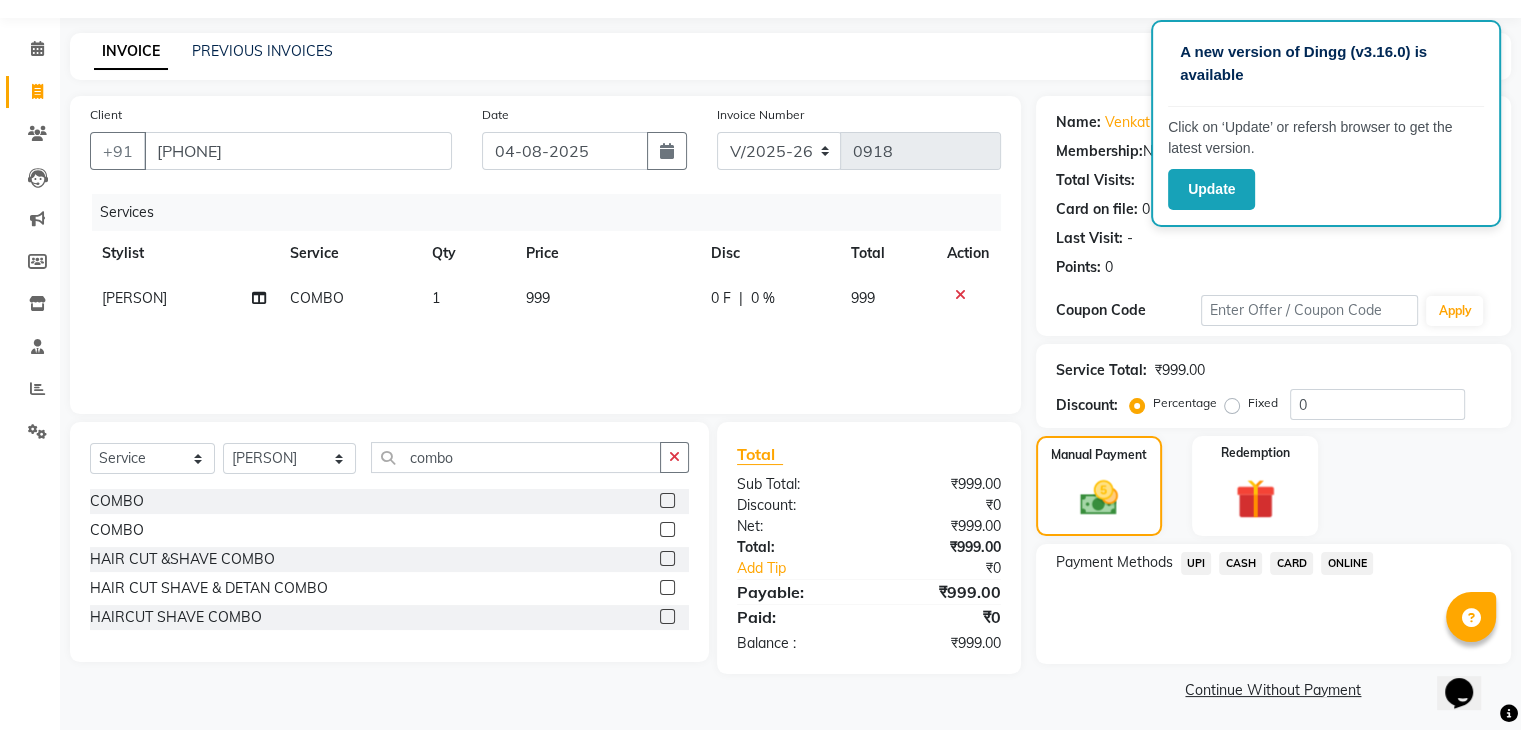 scroll, scrollTop: 58, scrollLeft: 0, axis: vertical 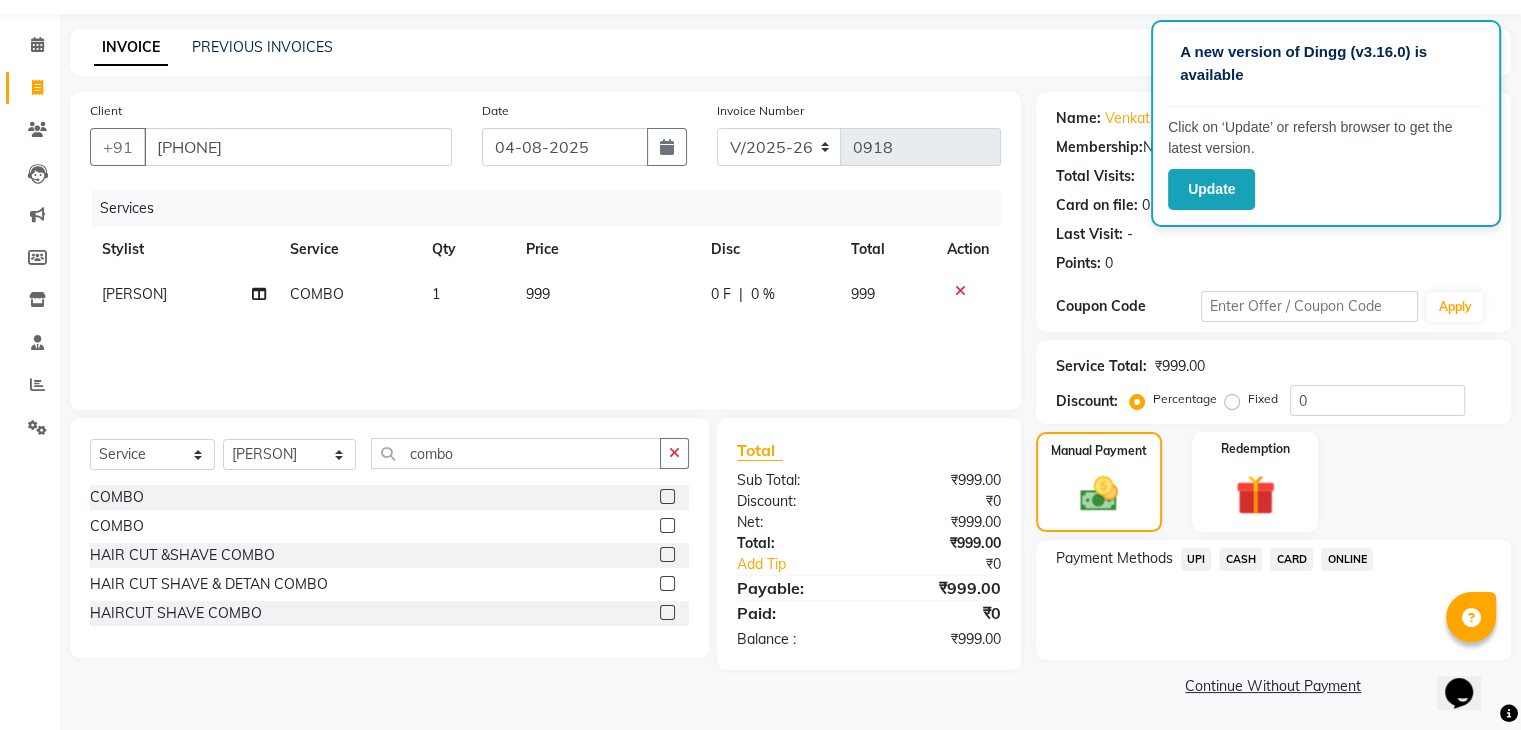 click on "CASH" 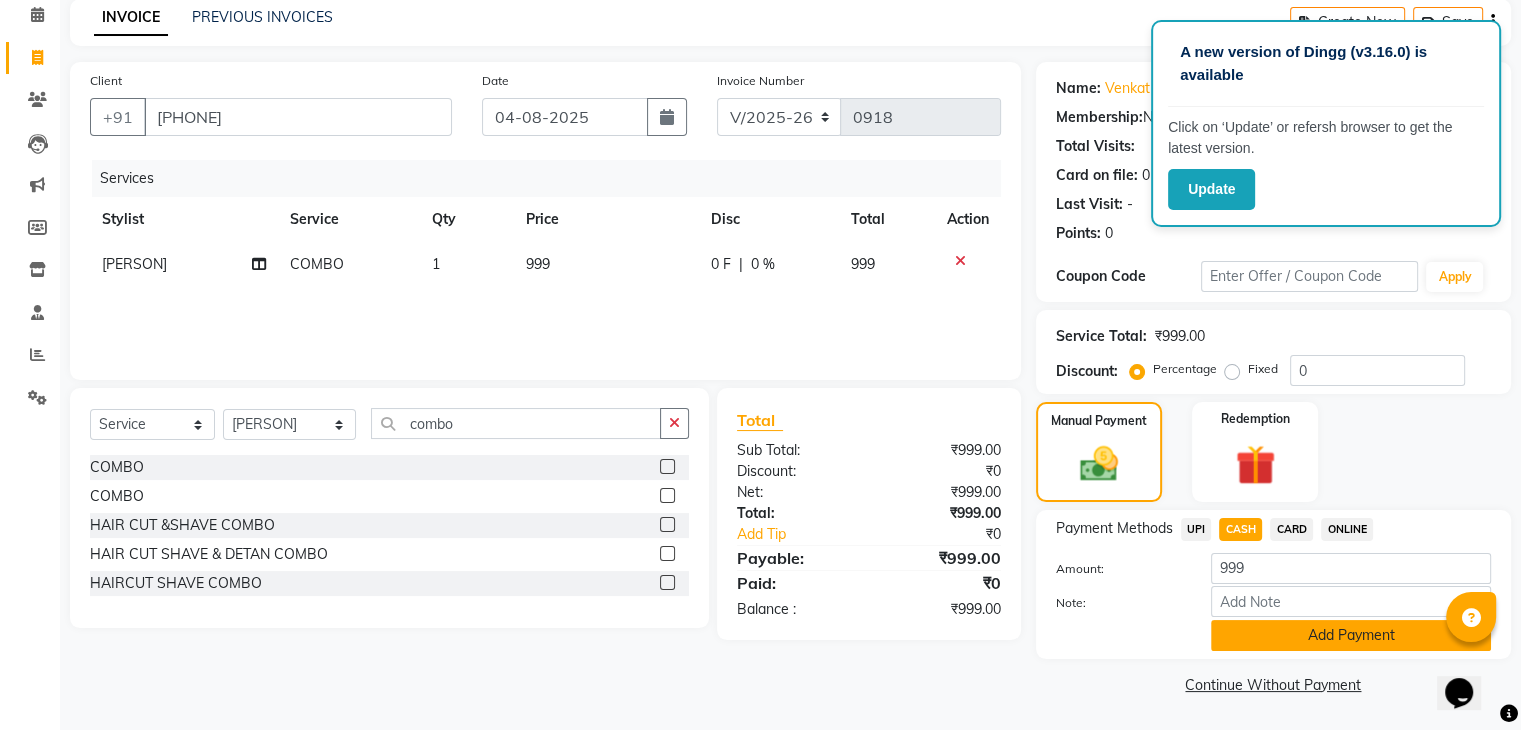 click on "Add Payment" 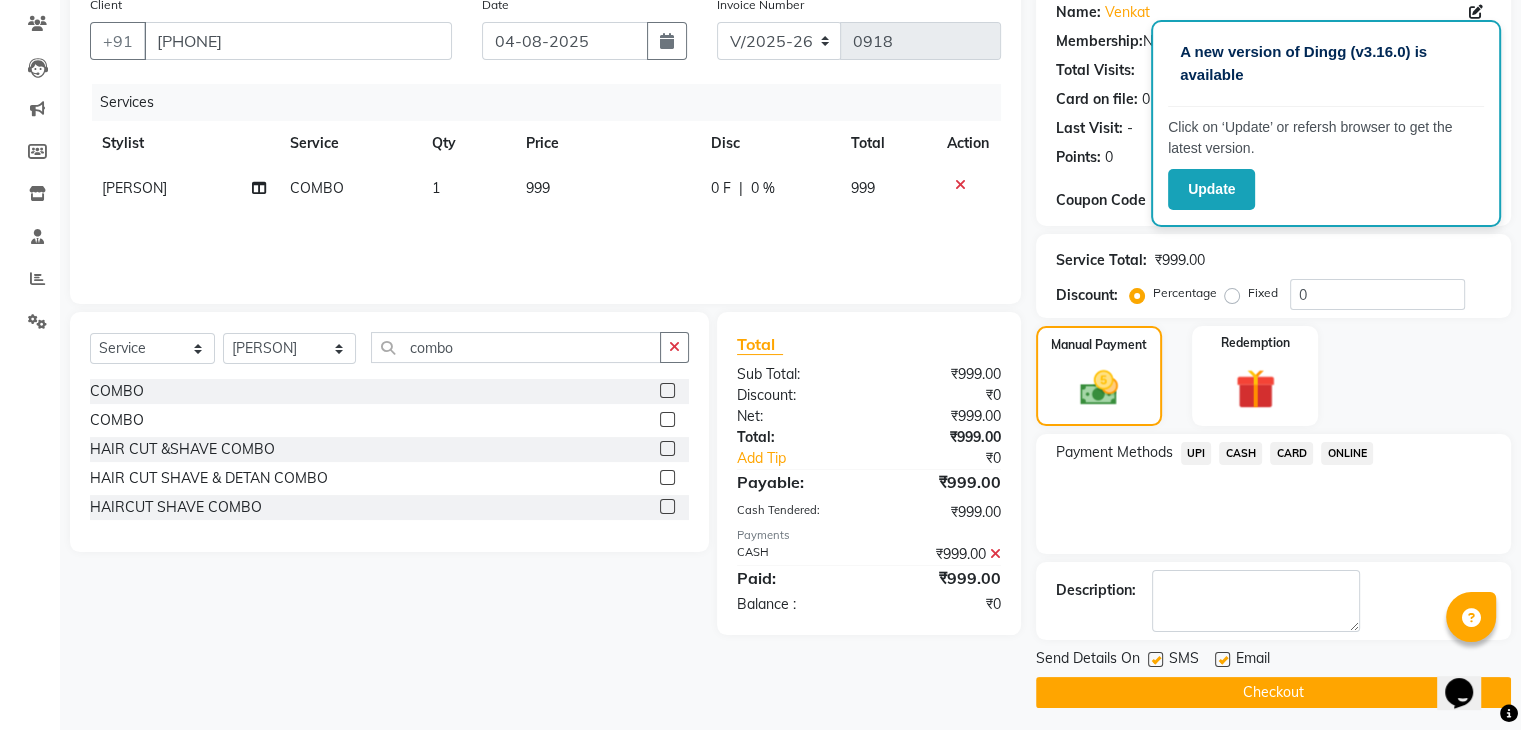 scroll, scrollTop: 171, scrollLeft: 0, axis: vertical 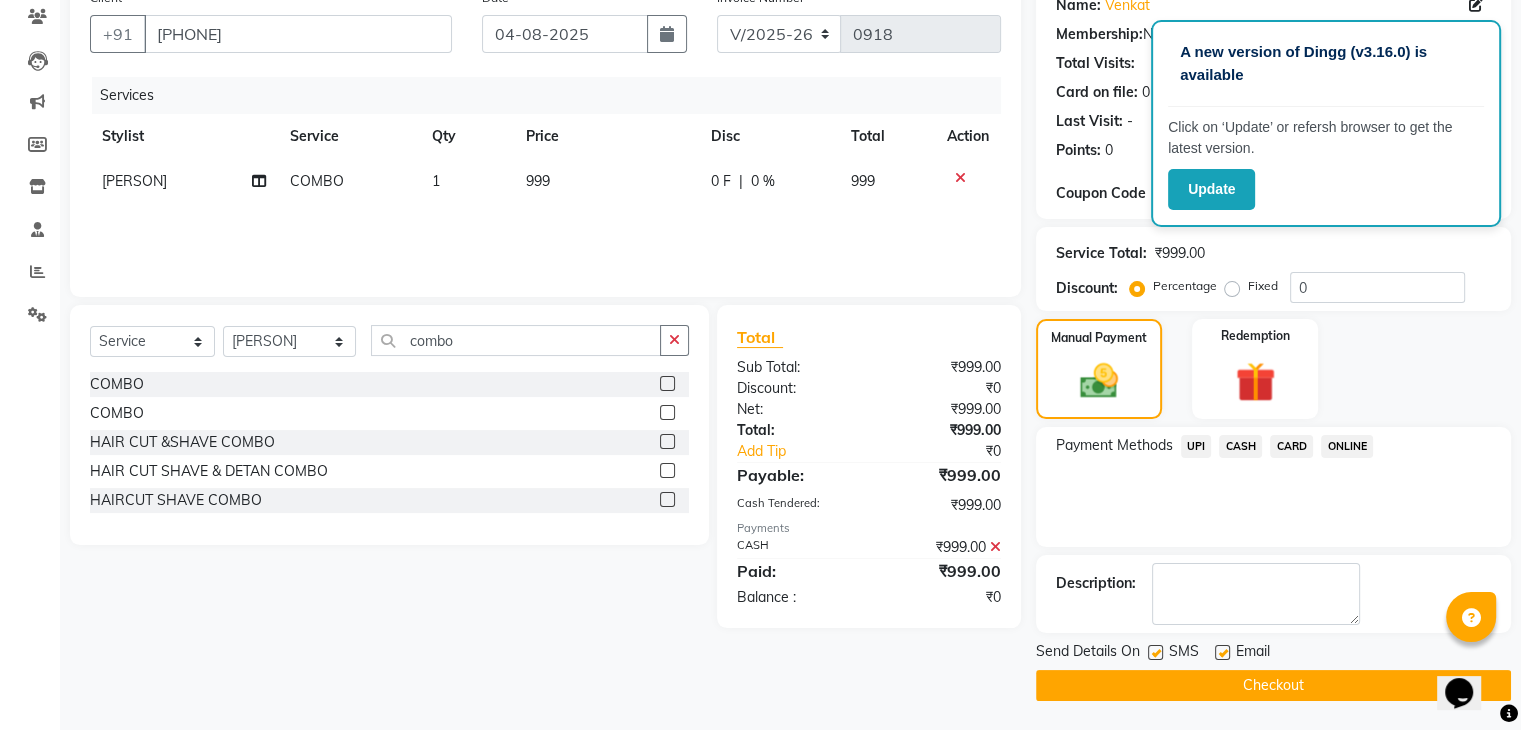click on "Checkout" 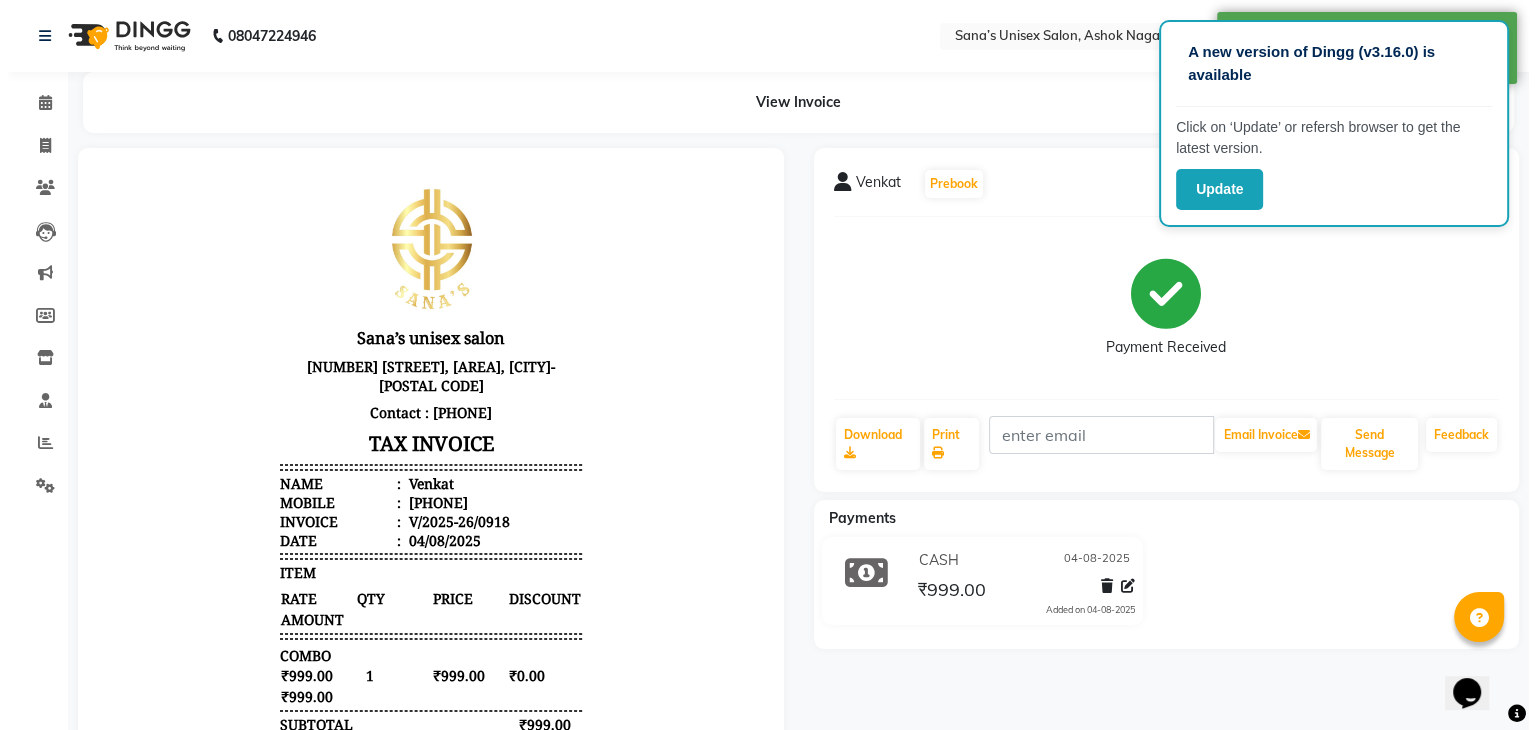scroll, scrollTop: 0, scrollLeft: 0, axis: both 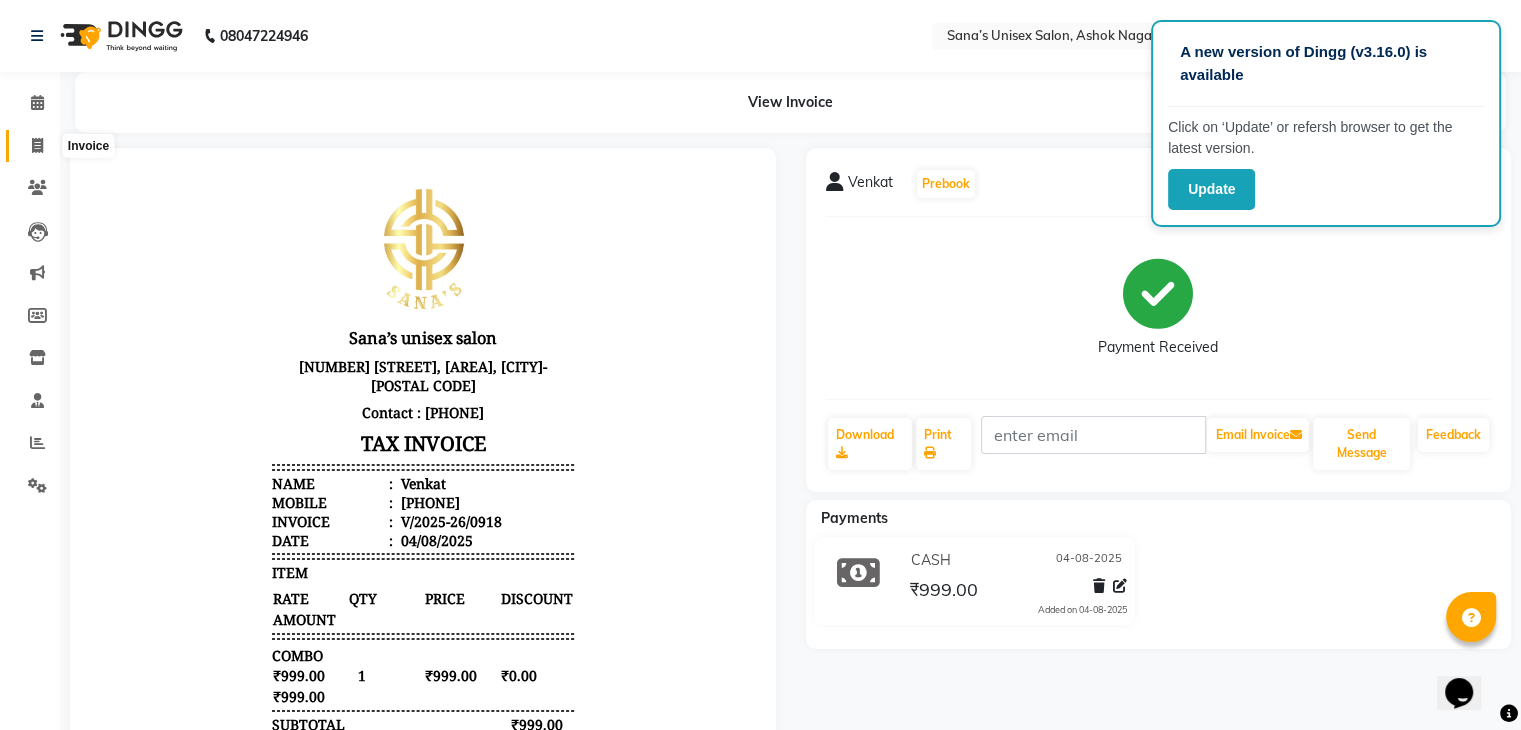 click 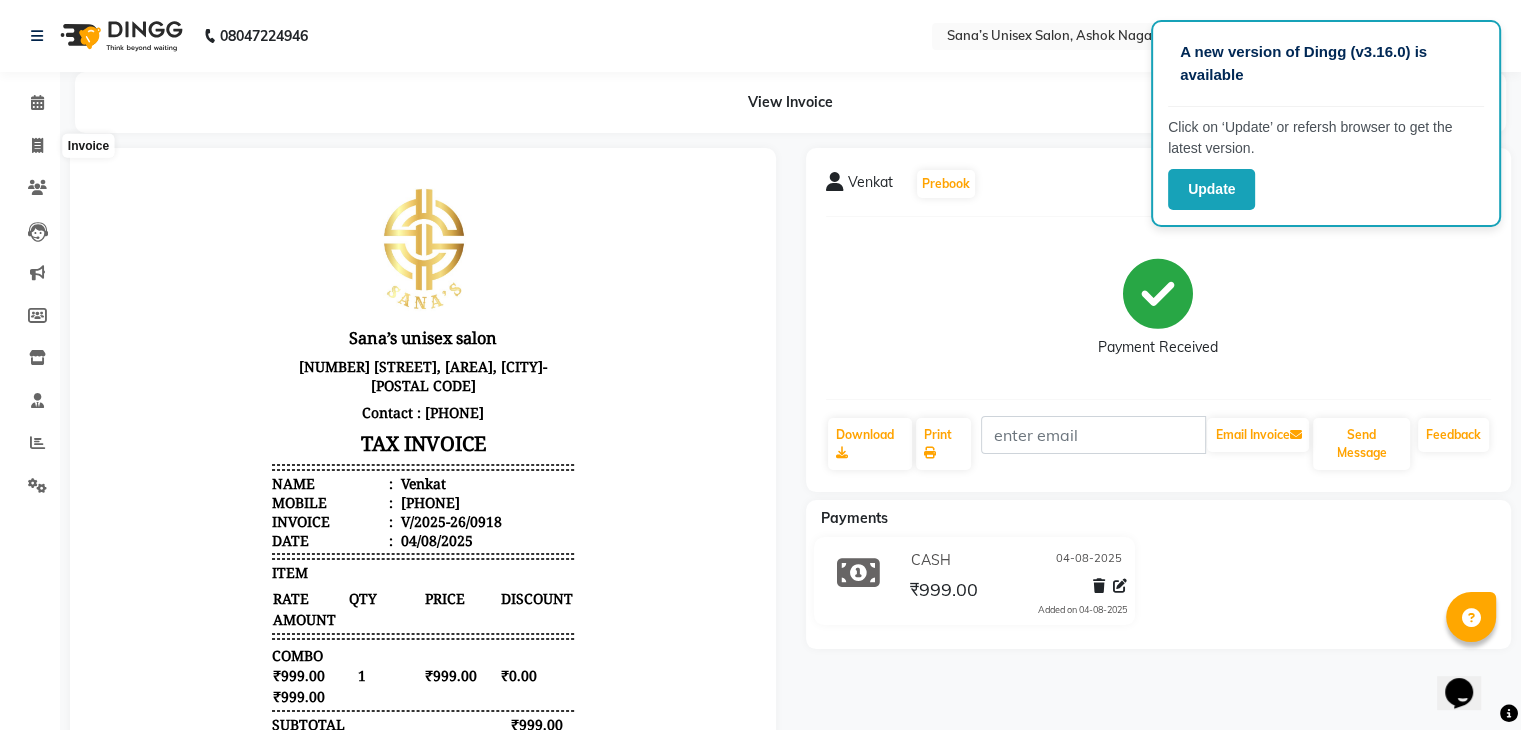 select on "service" 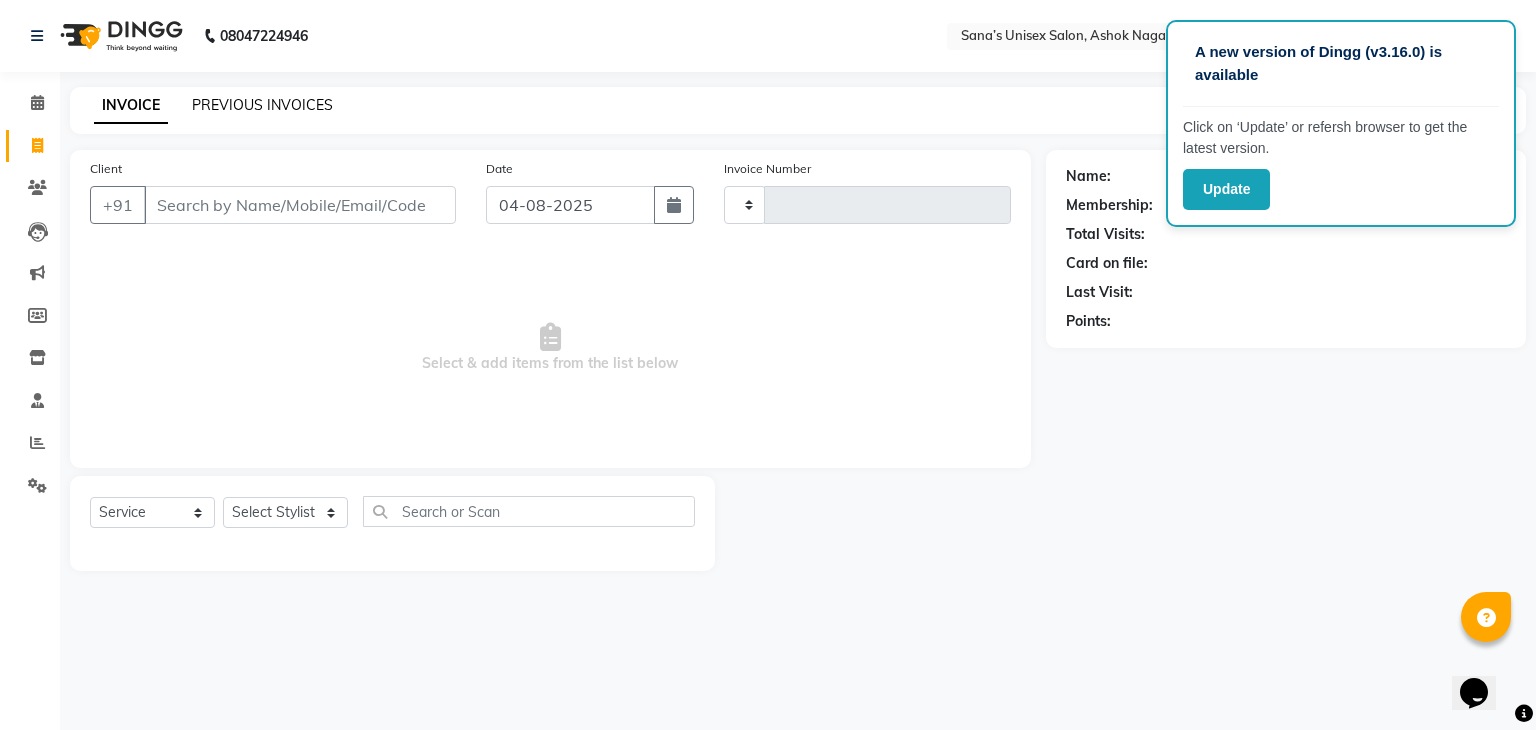 type on "0919" 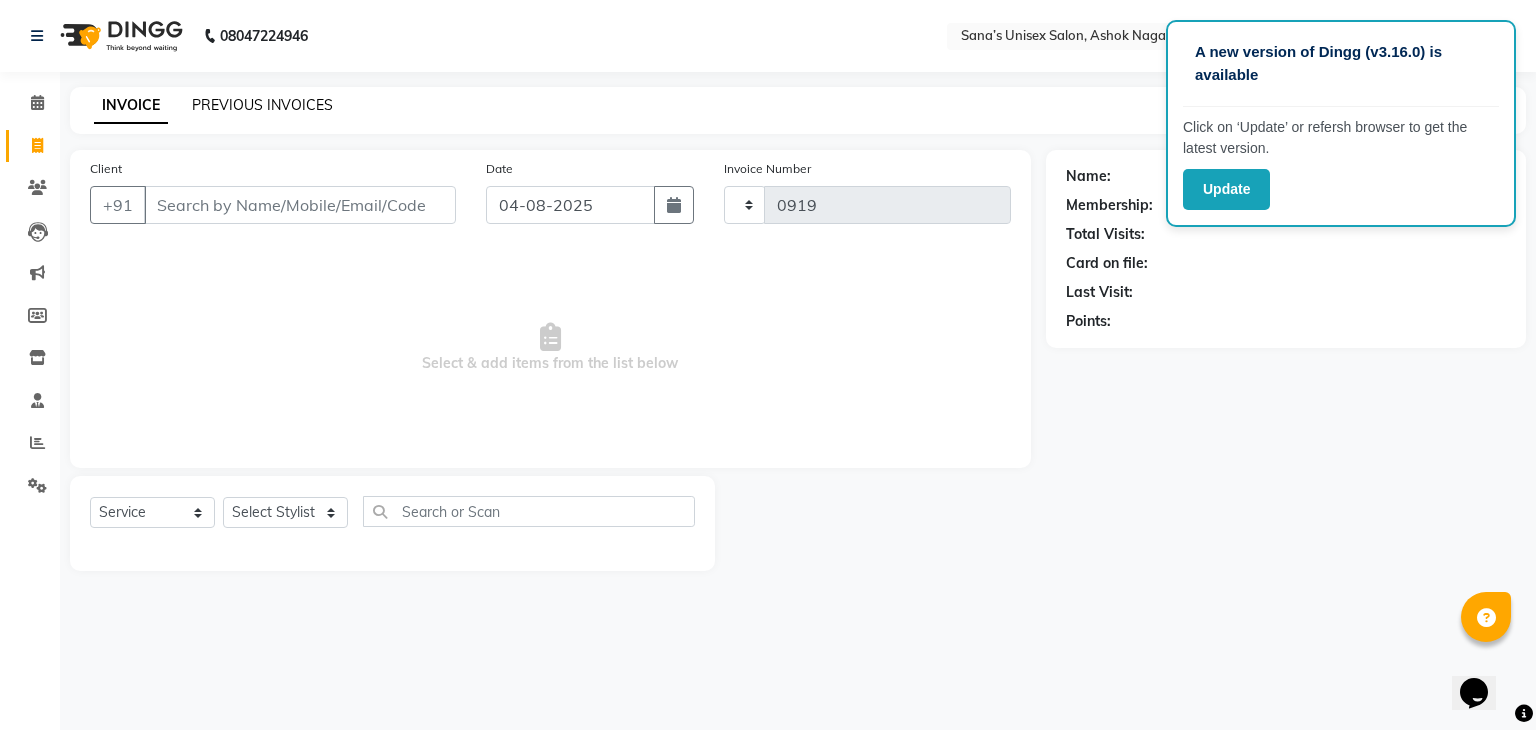 select on "6091" 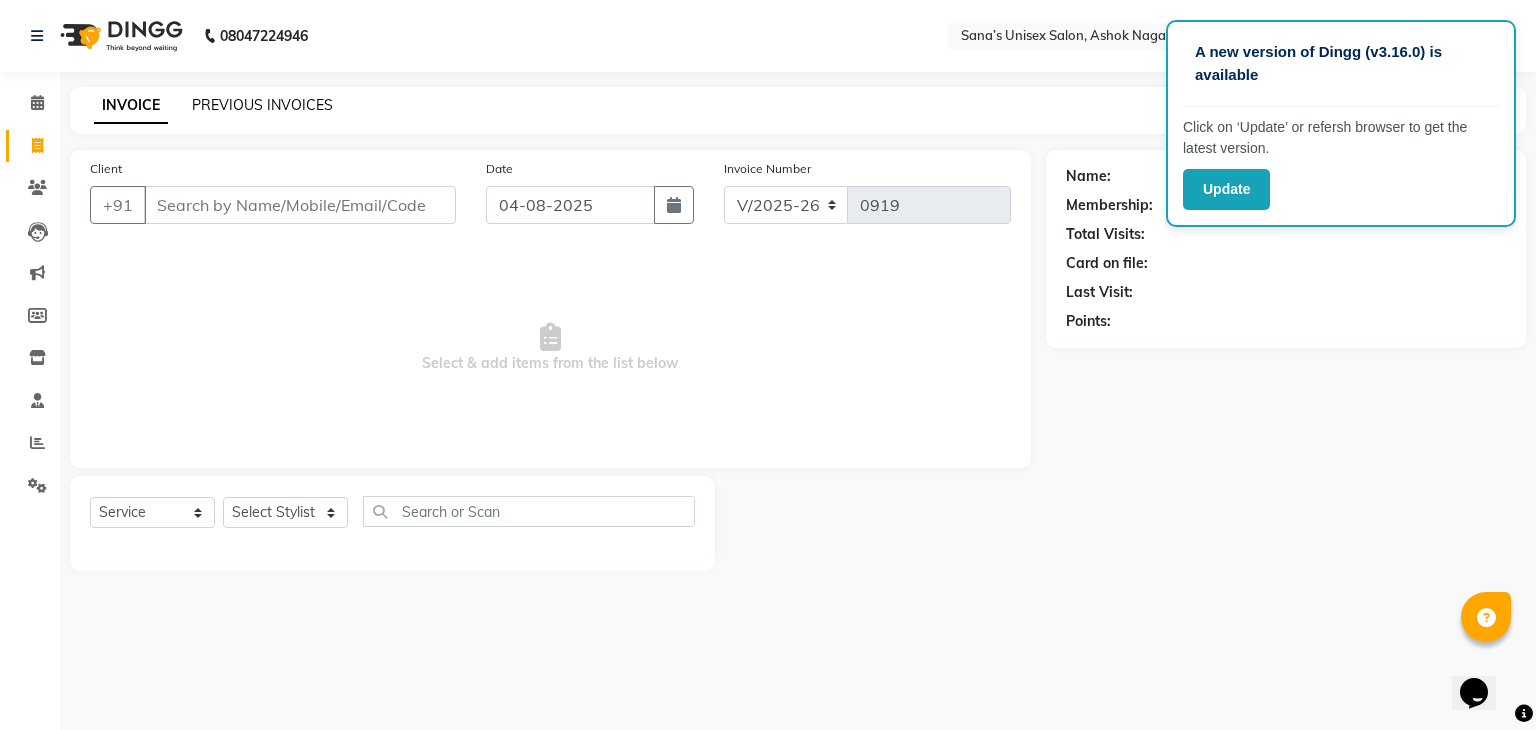 click on "PREVIOUS INVOICES" 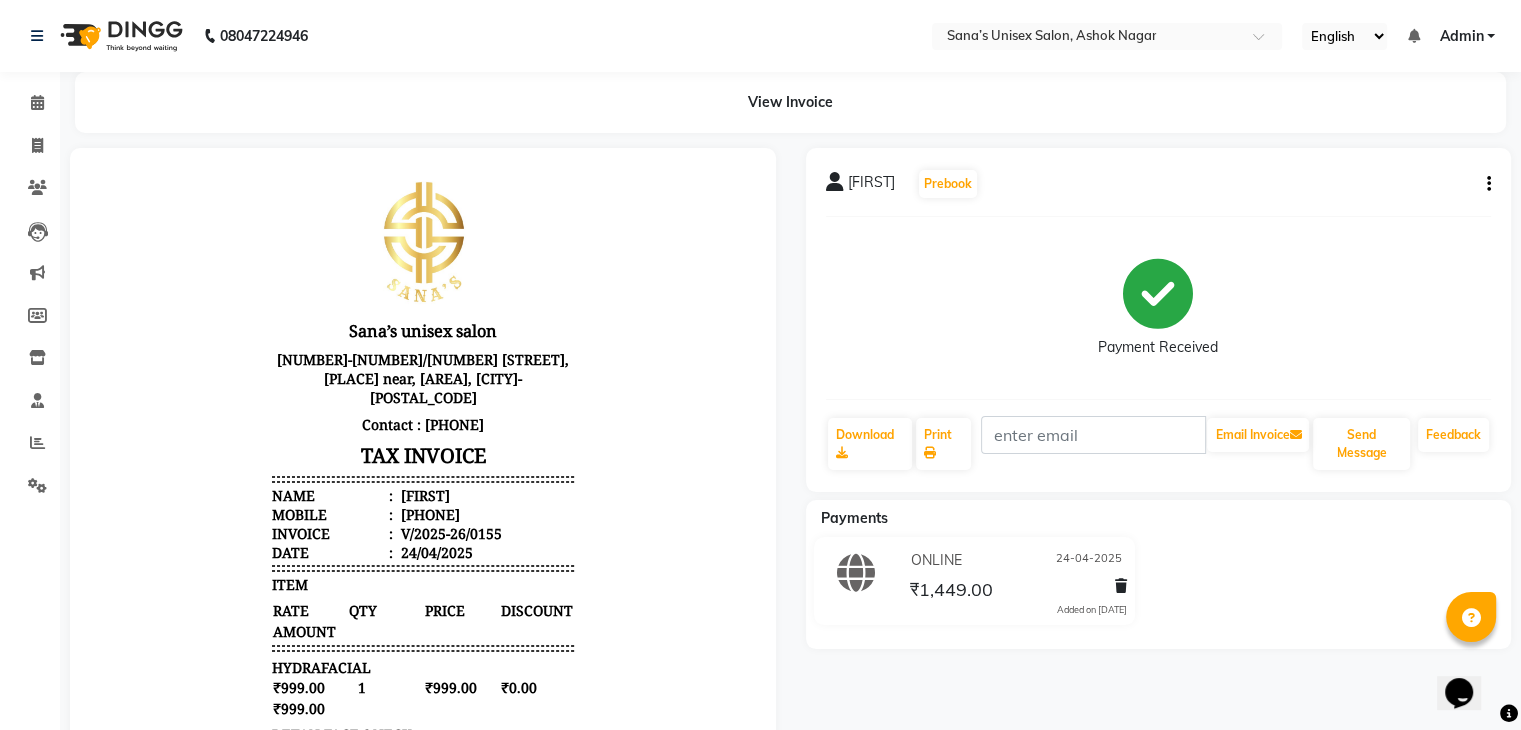 scroll, scrollTop: 15, scrollLeft: 0, axis: vertical 